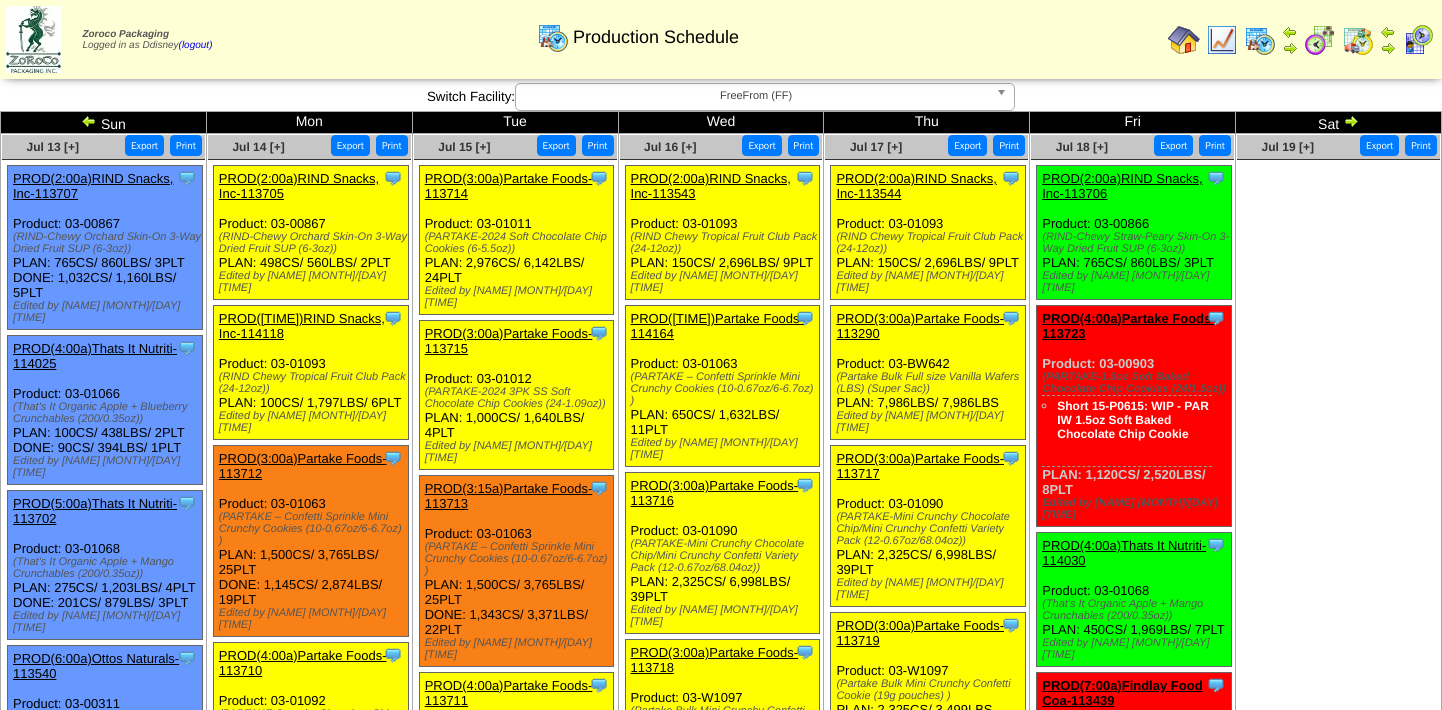 scroll, scrollTop: 0, scrollLeft: 0, axis: both 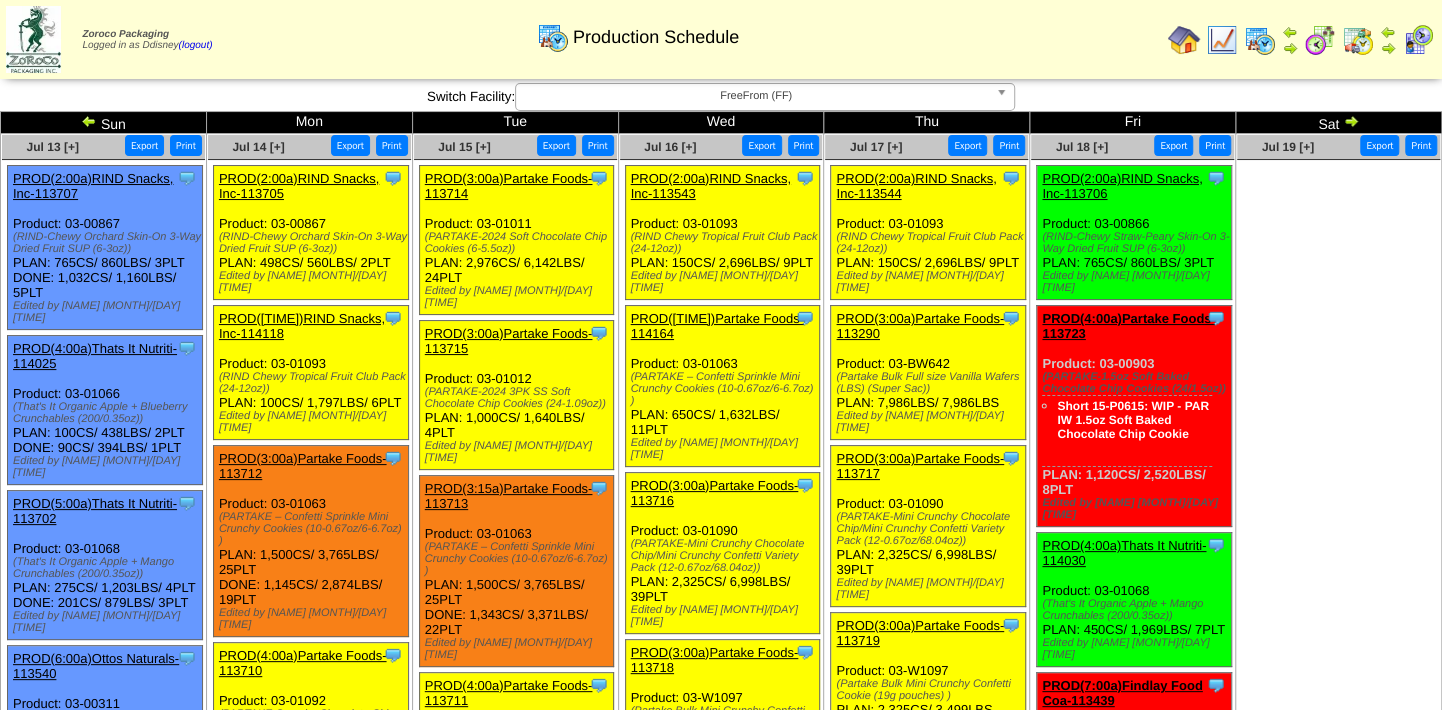 click at bounding box center [1184, 40] 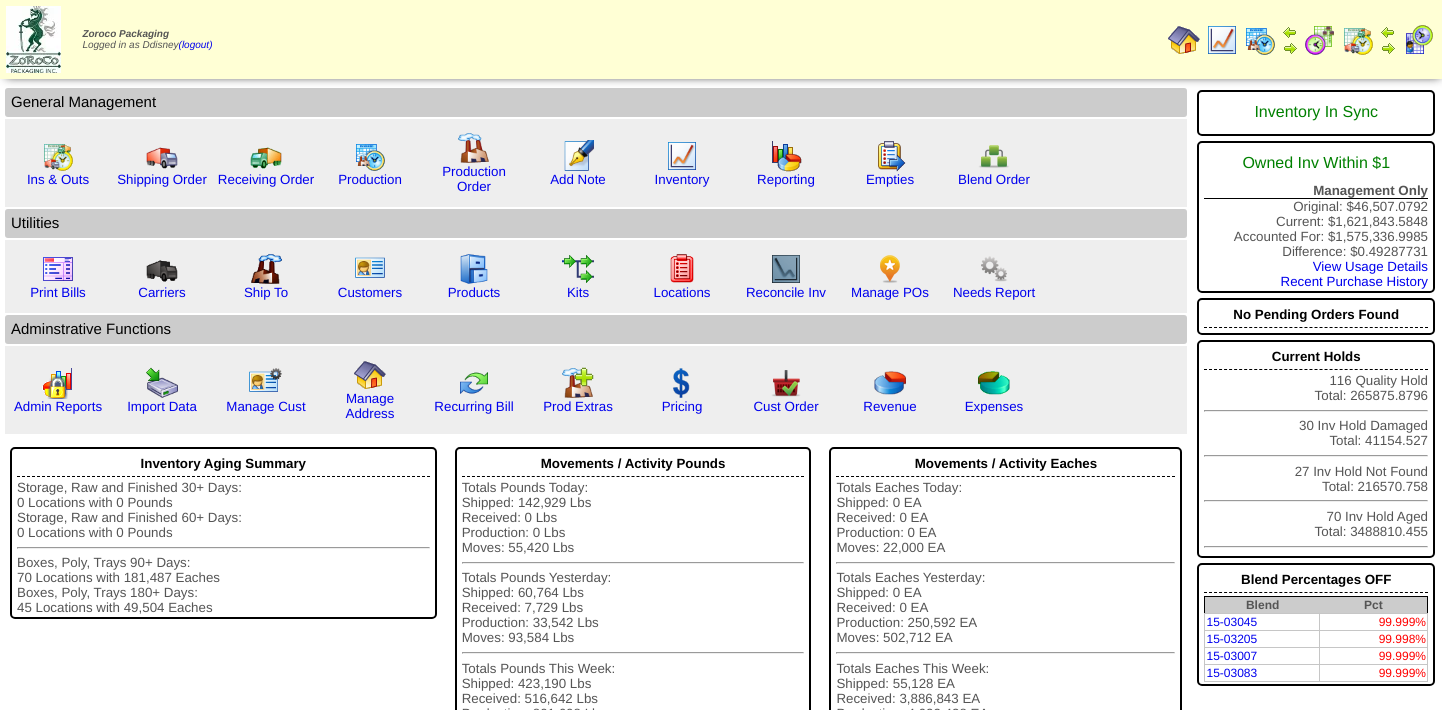 scroll, scrollTop: 0, scrollLeft: 0, axis: both 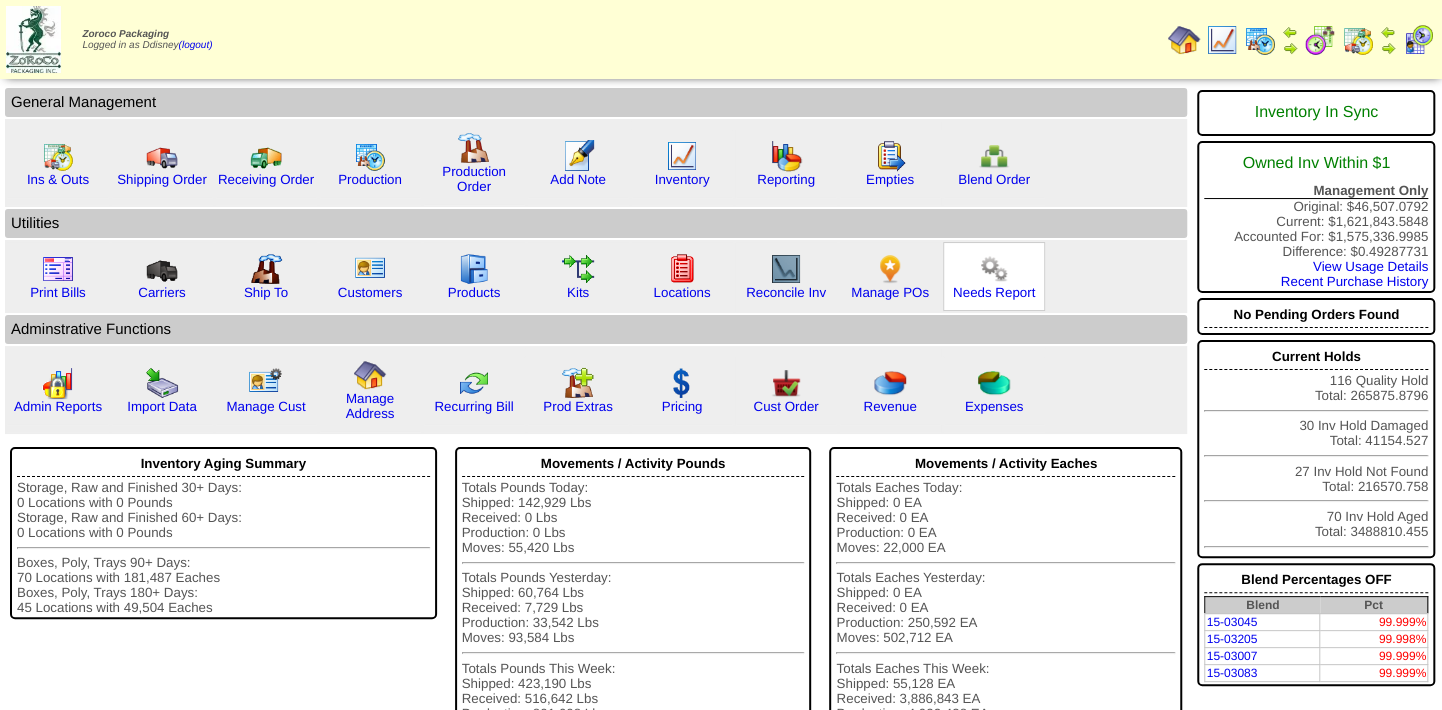 click at bounding box center [994, 269] 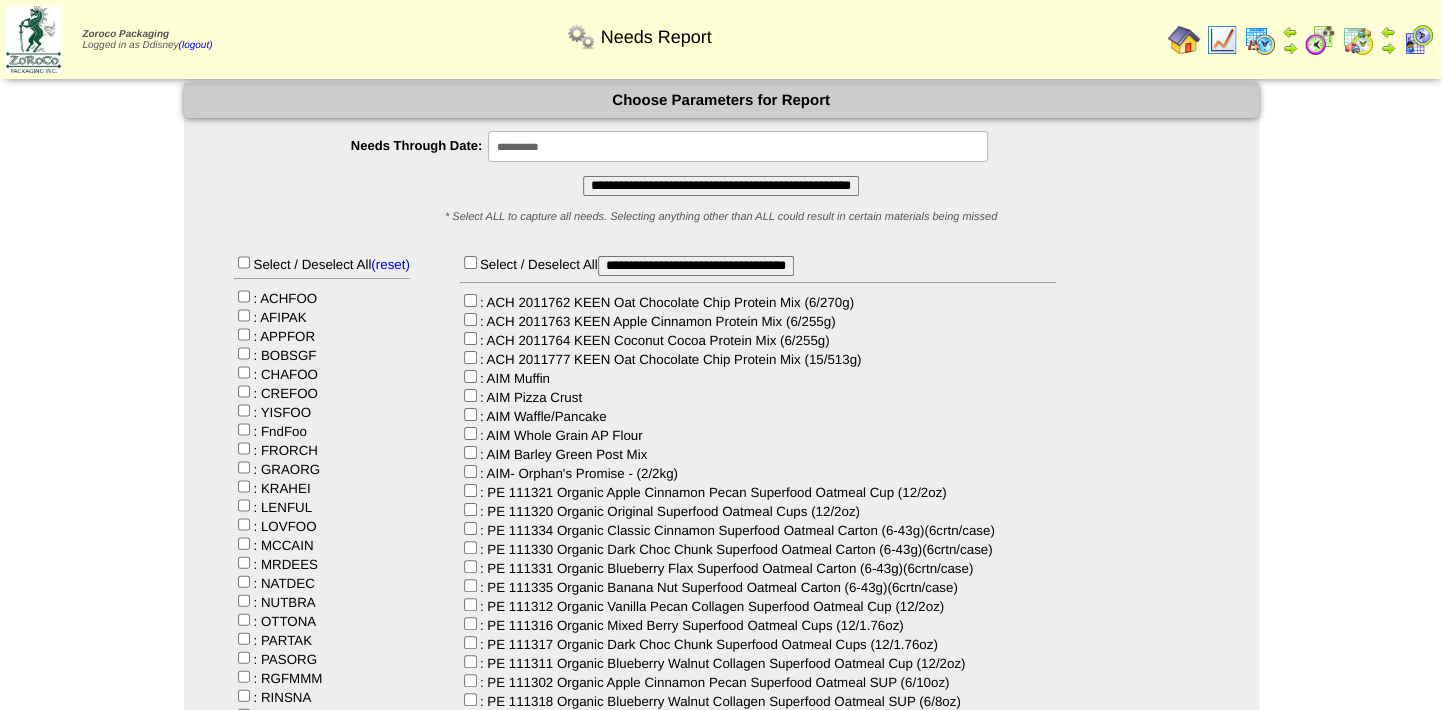 scroll, scrollTop: 272, scrollLeft: 0, axis: vertical 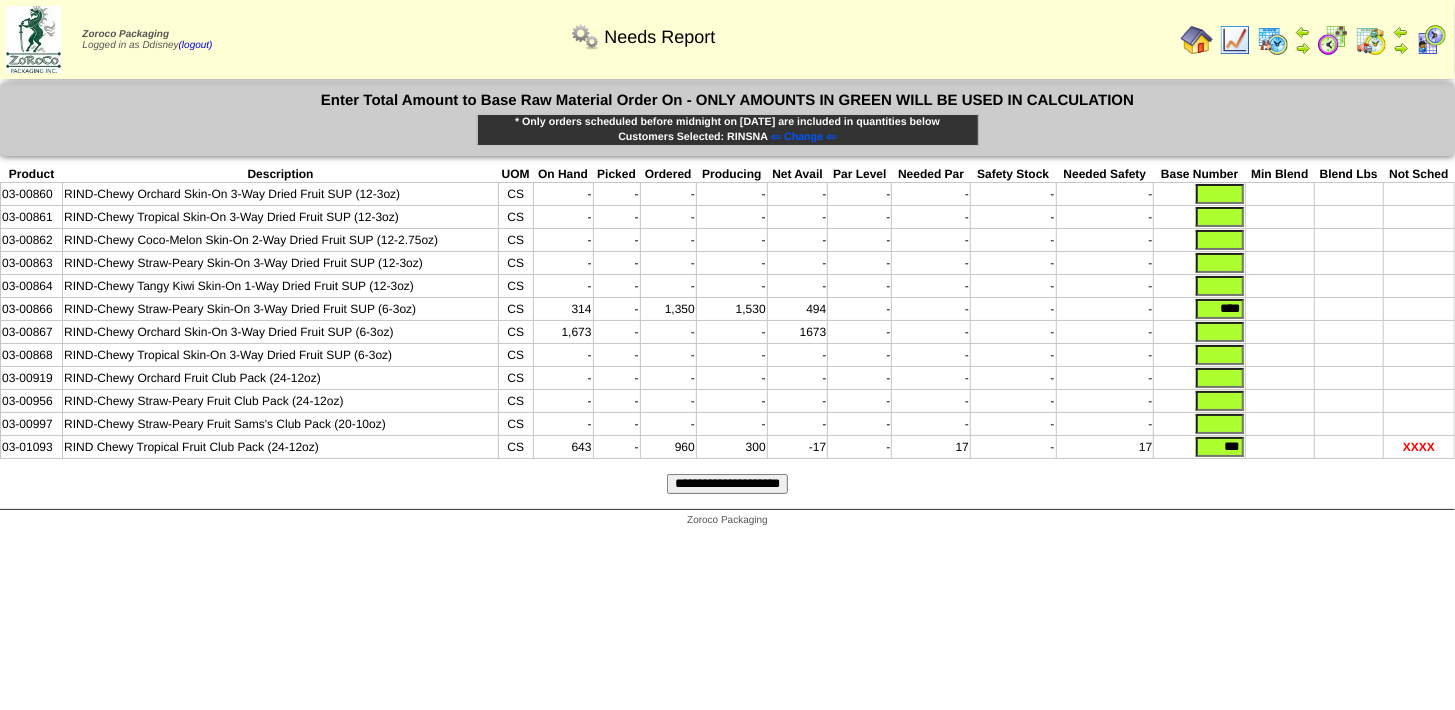 drag, startPoint x: 716, startPoint y: 344, endPoint x: 705, endPoint y: 347, distance: 11.401754 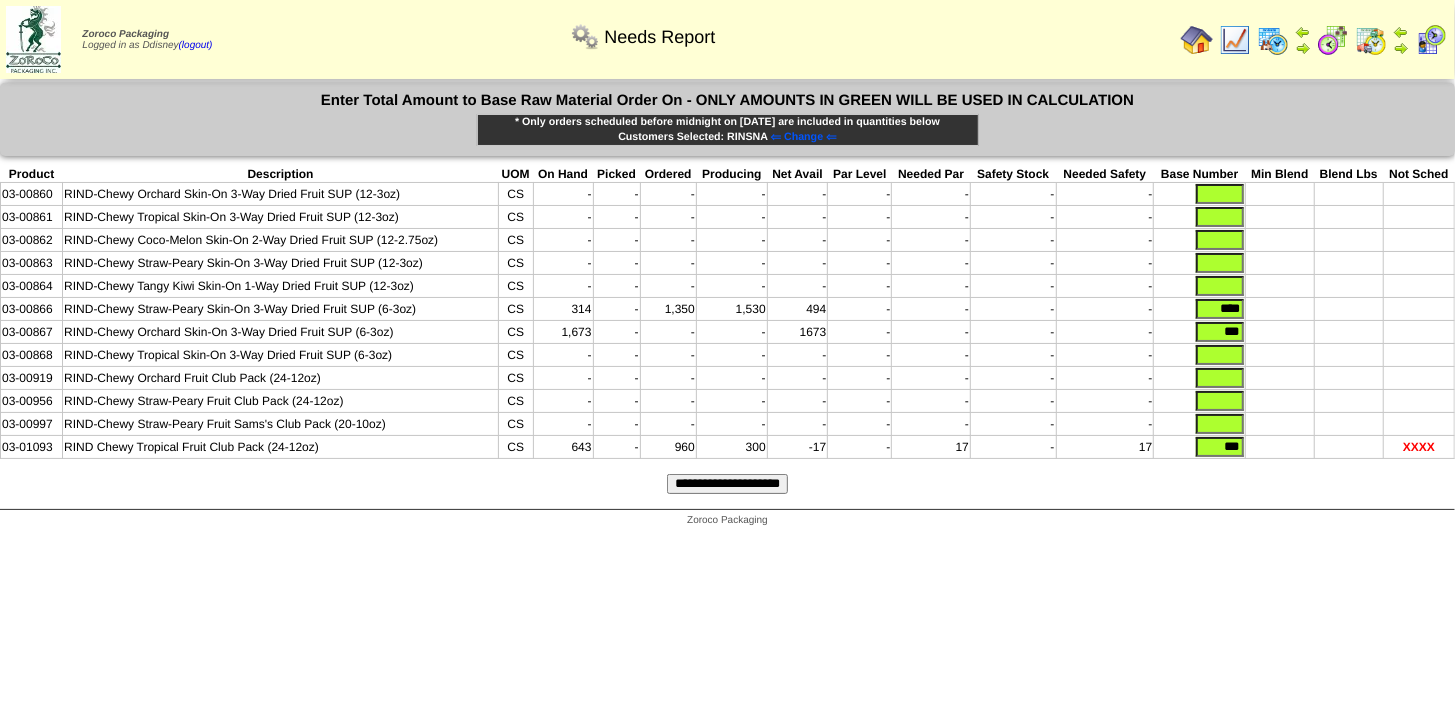 type on "***" 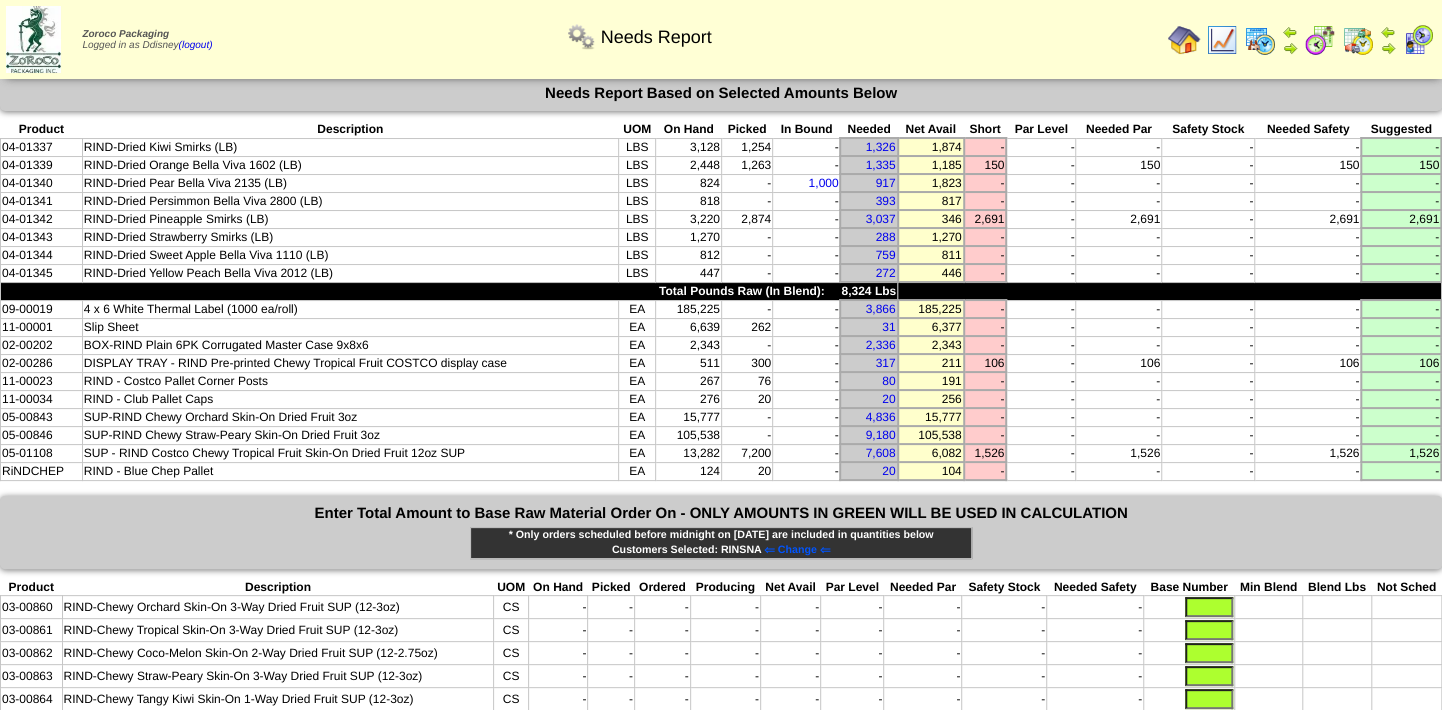 scroll, scrollTop: 0, scrollLeft: 0, axis: both 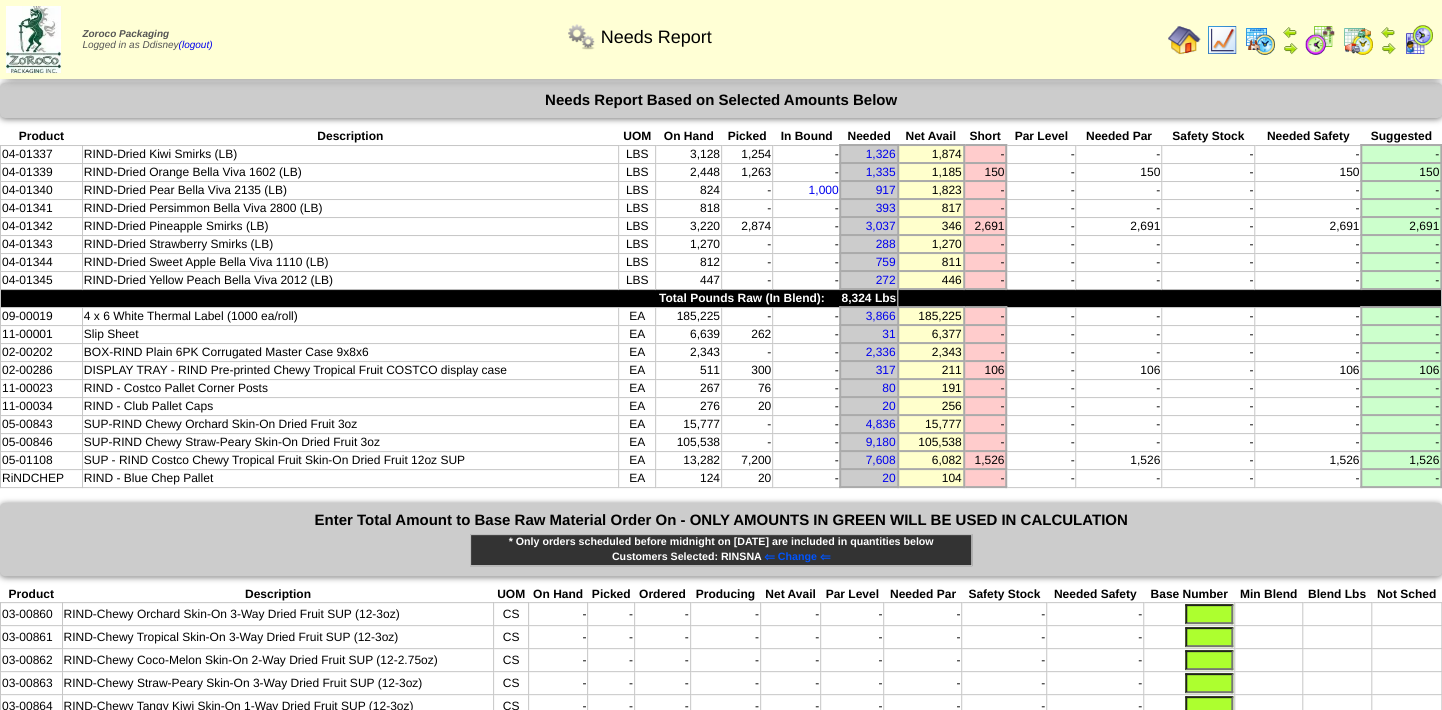 click on "SUP - RIND Costco Chewy Tropical Fruit Skin-On Dried Fruit 12oz SUP" at bounding box center [350, 460] 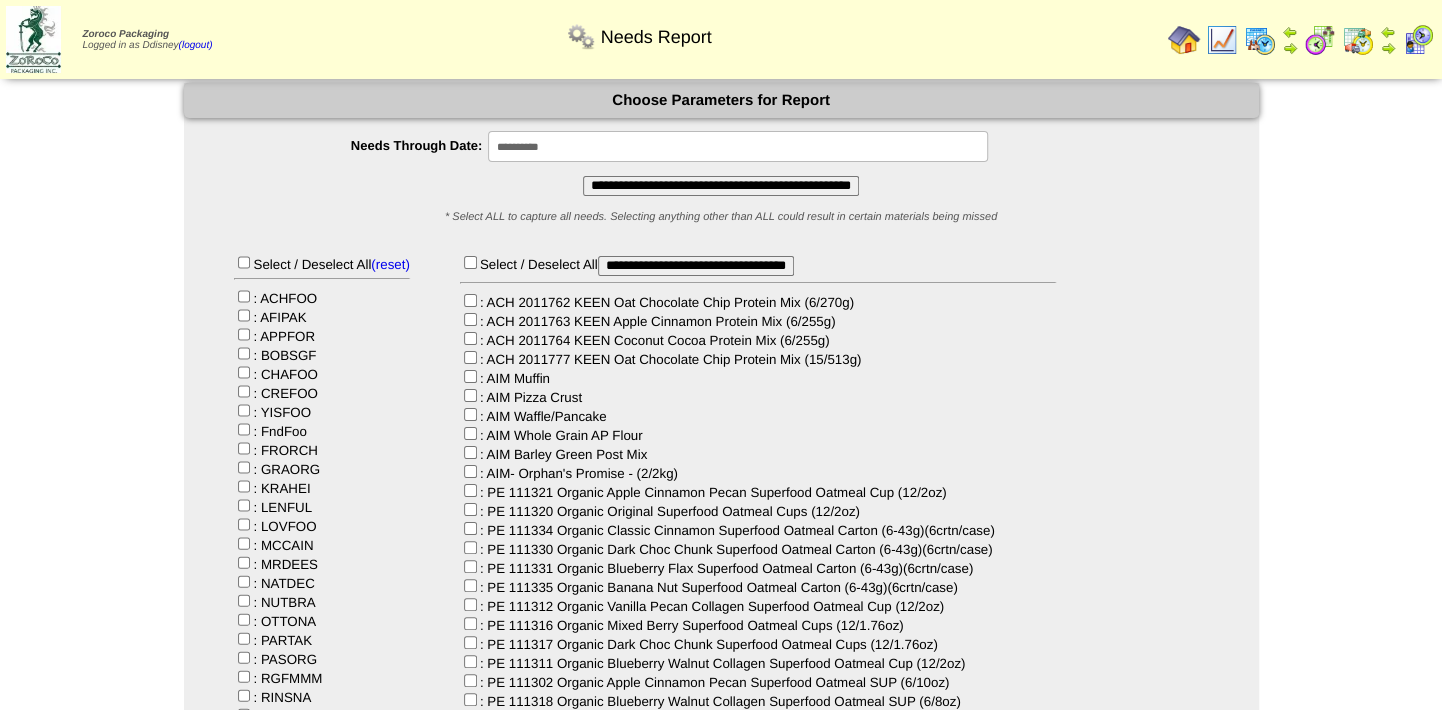 scroll, scrollTop: 90, scrollLeft: 0, axis: vertical 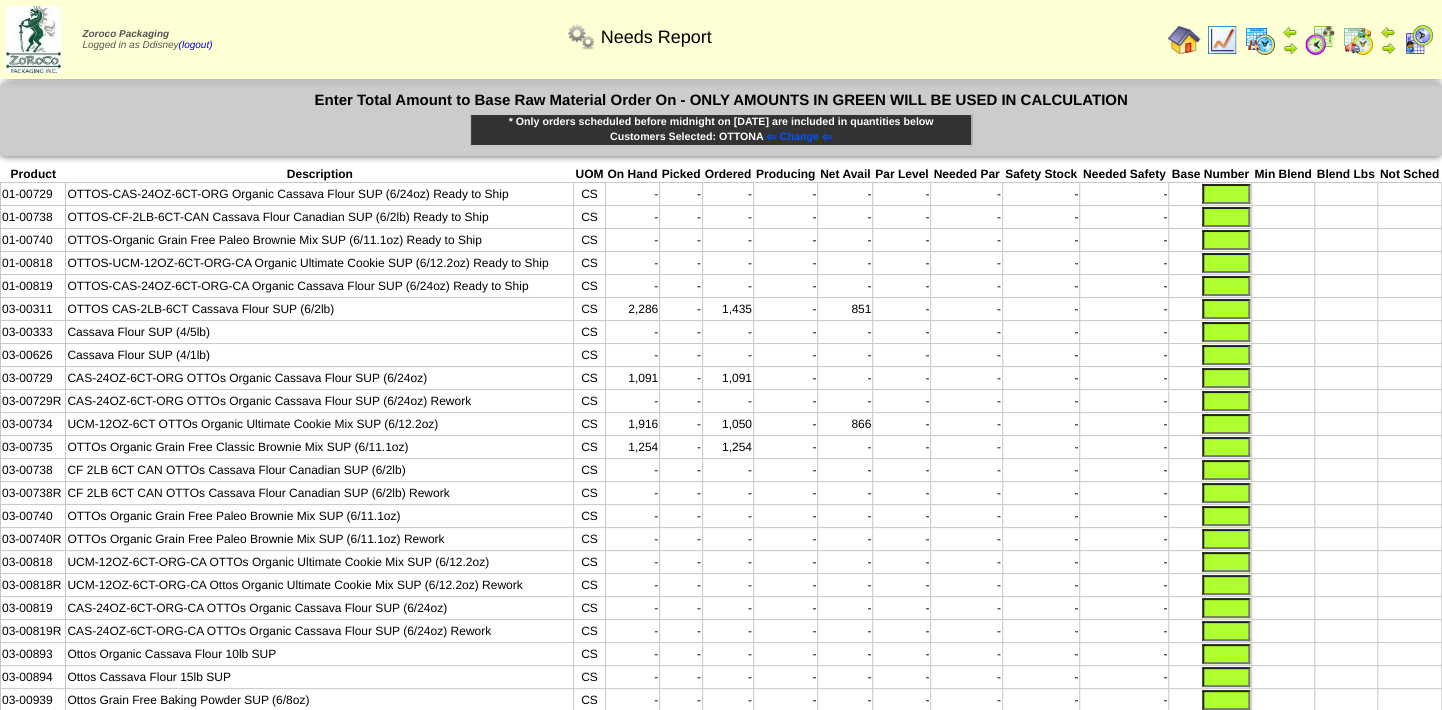 click at bounding box center (1226, 332) 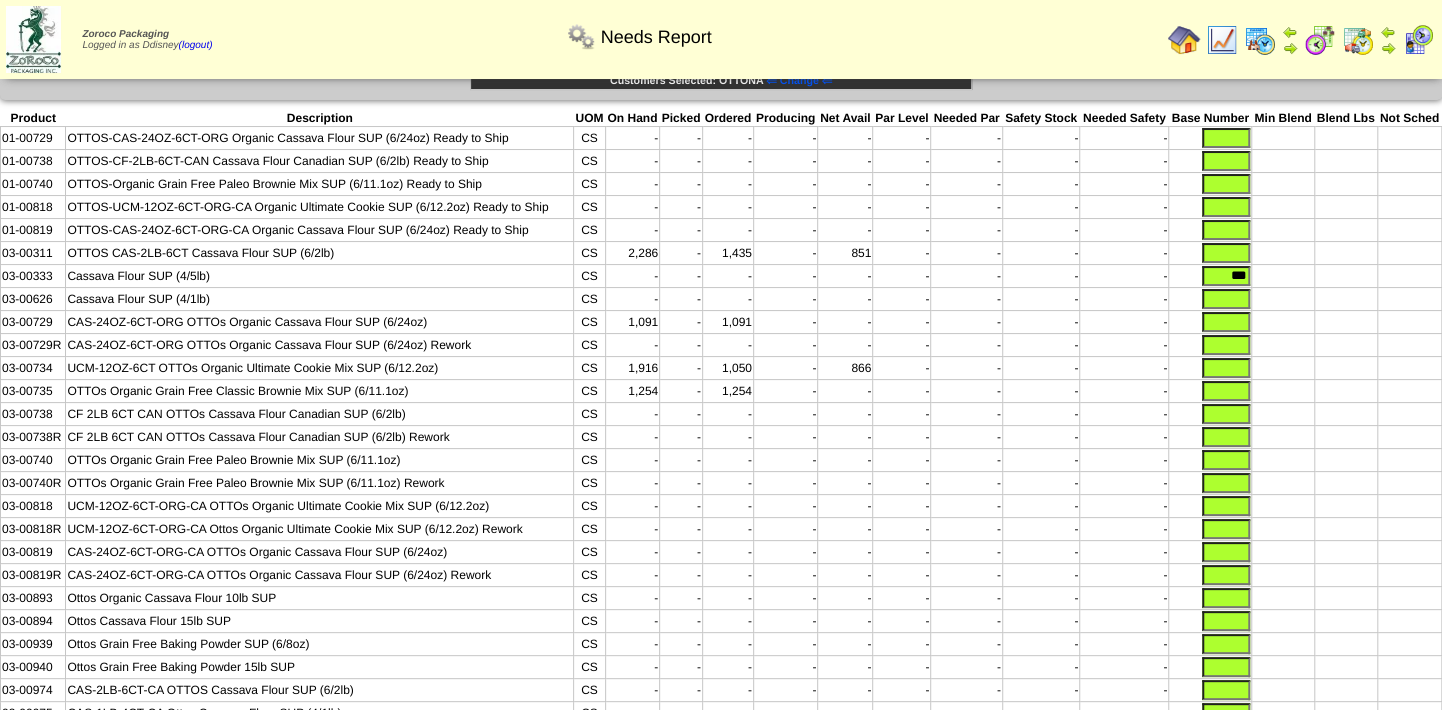 scroll, scrollTop: 168, scrollLeft: 0, axis: vertical 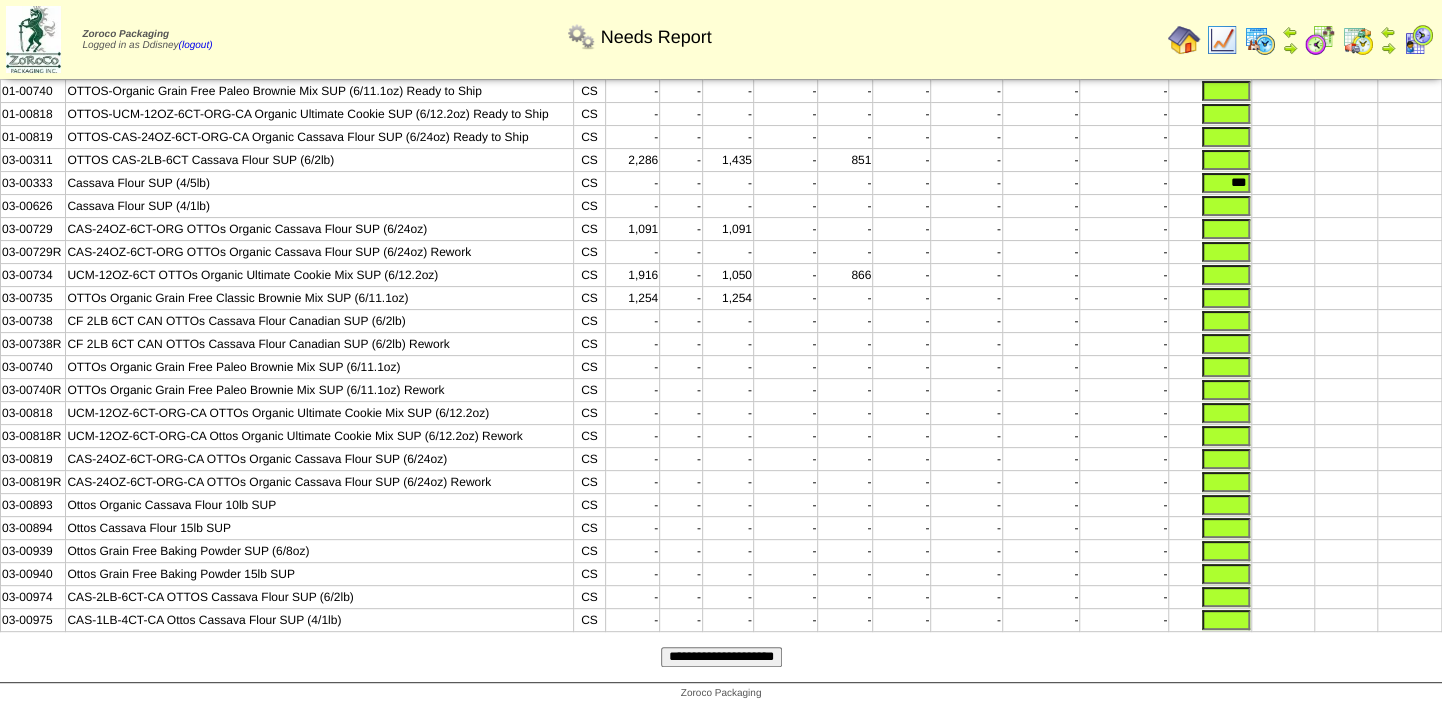 type on "***" 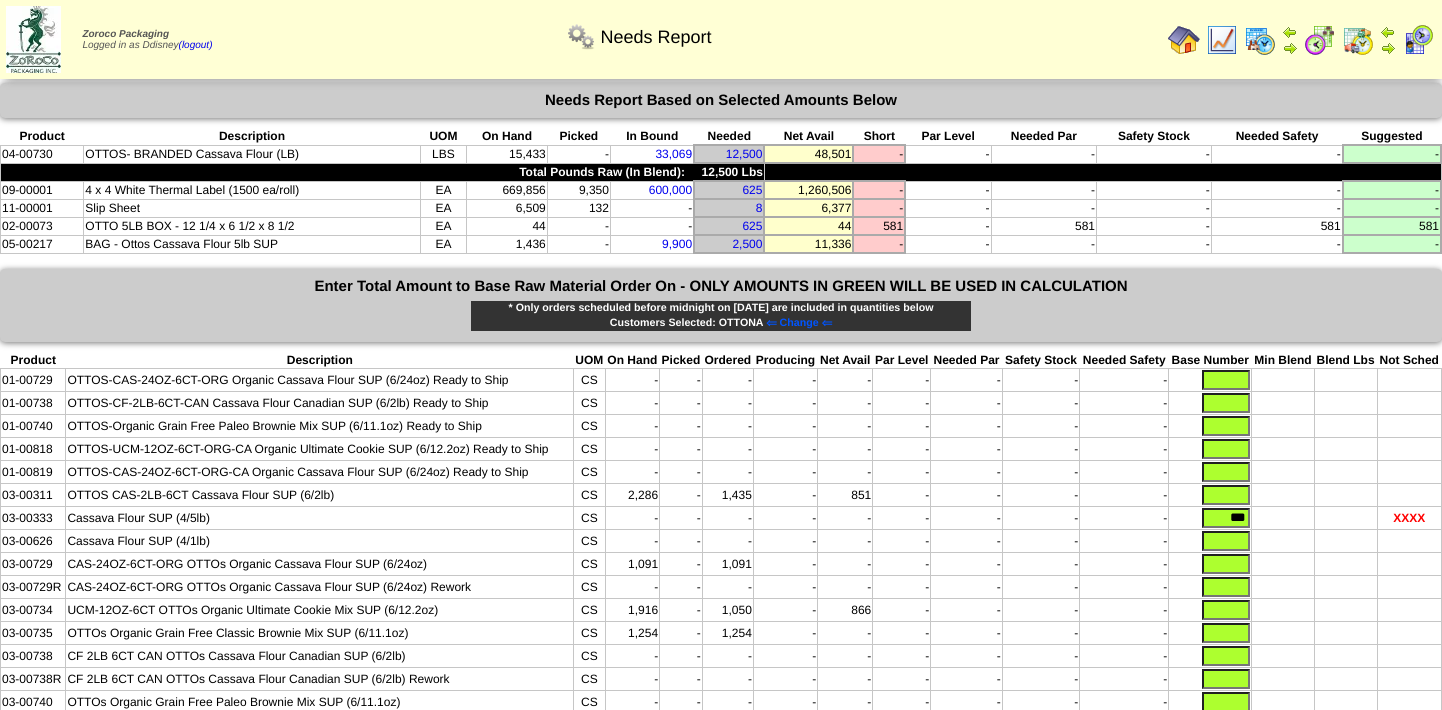 scroll, scrollTop: 0, scrollLeft: 0, axis: both 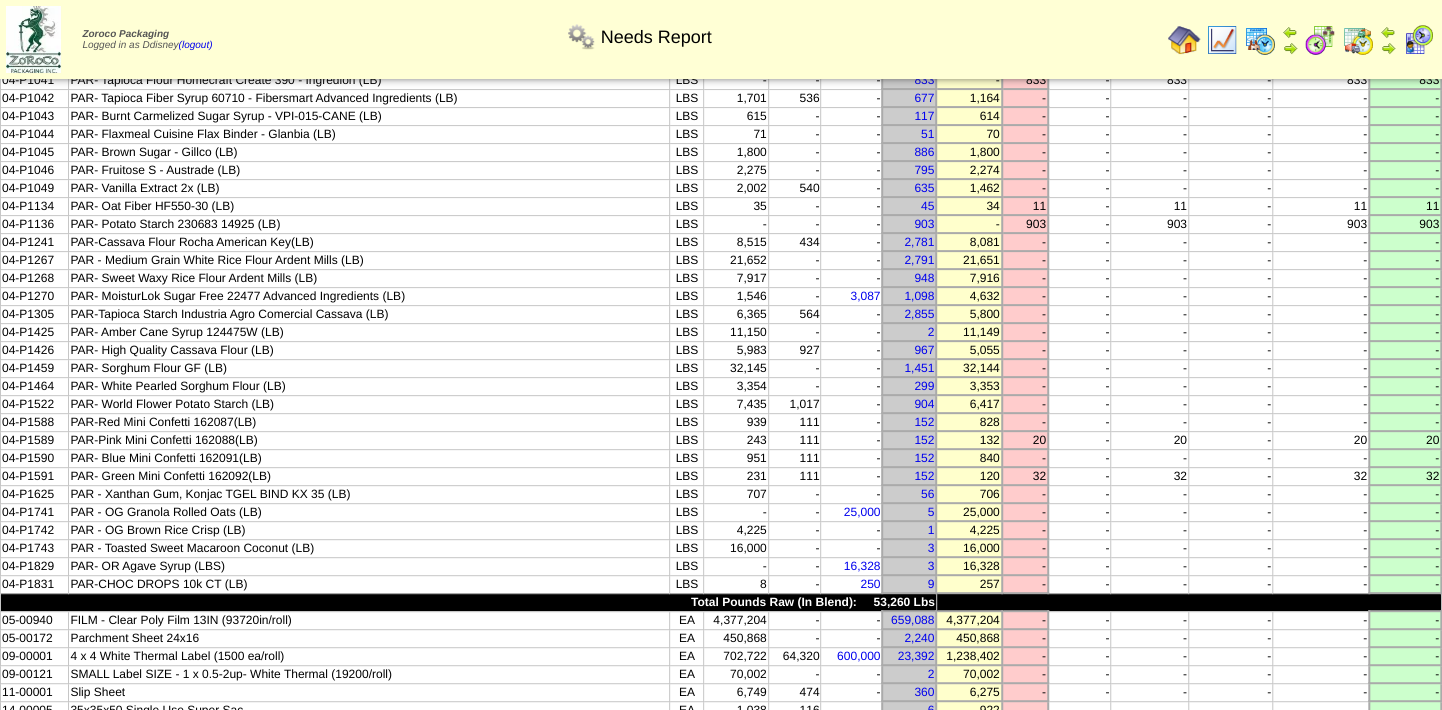click at bounding box center [1222, 40] 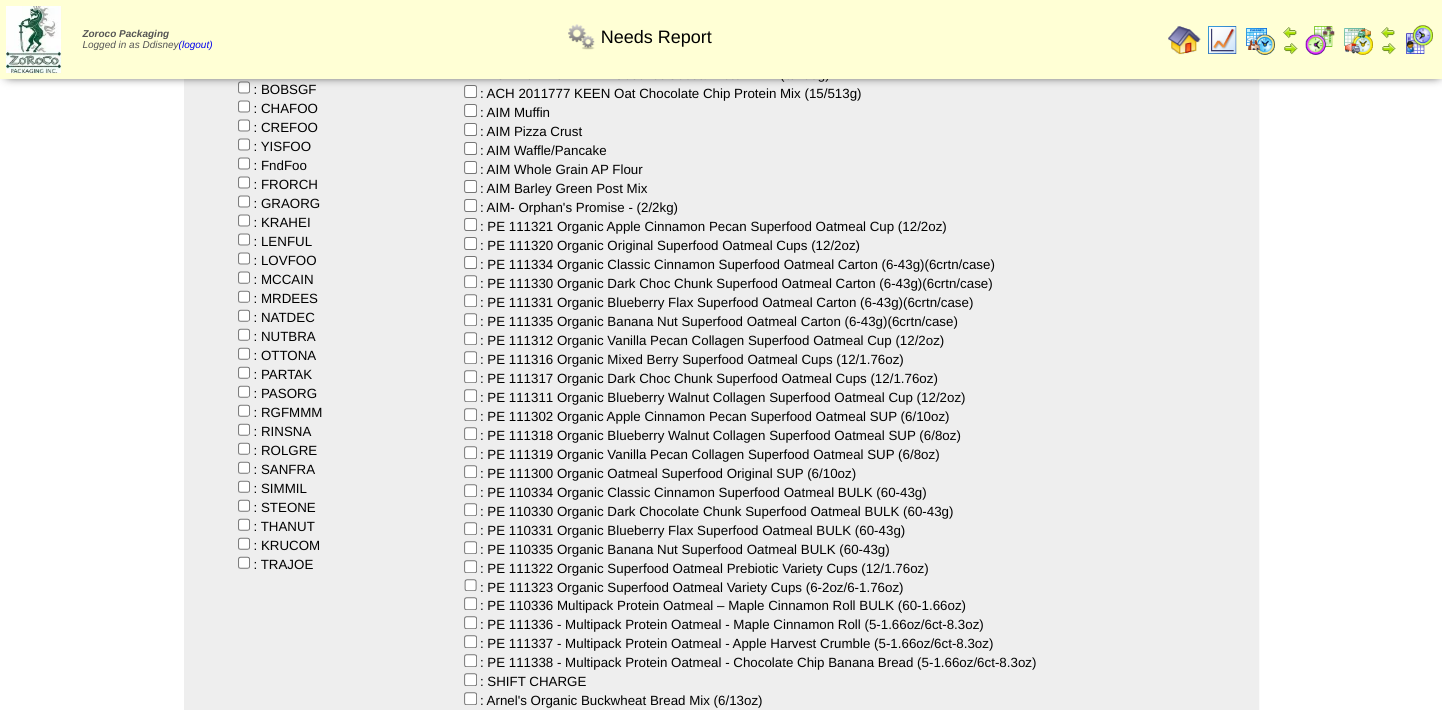 scroll, scrollTop: 272, scrollLeft: 0, axis: vertical 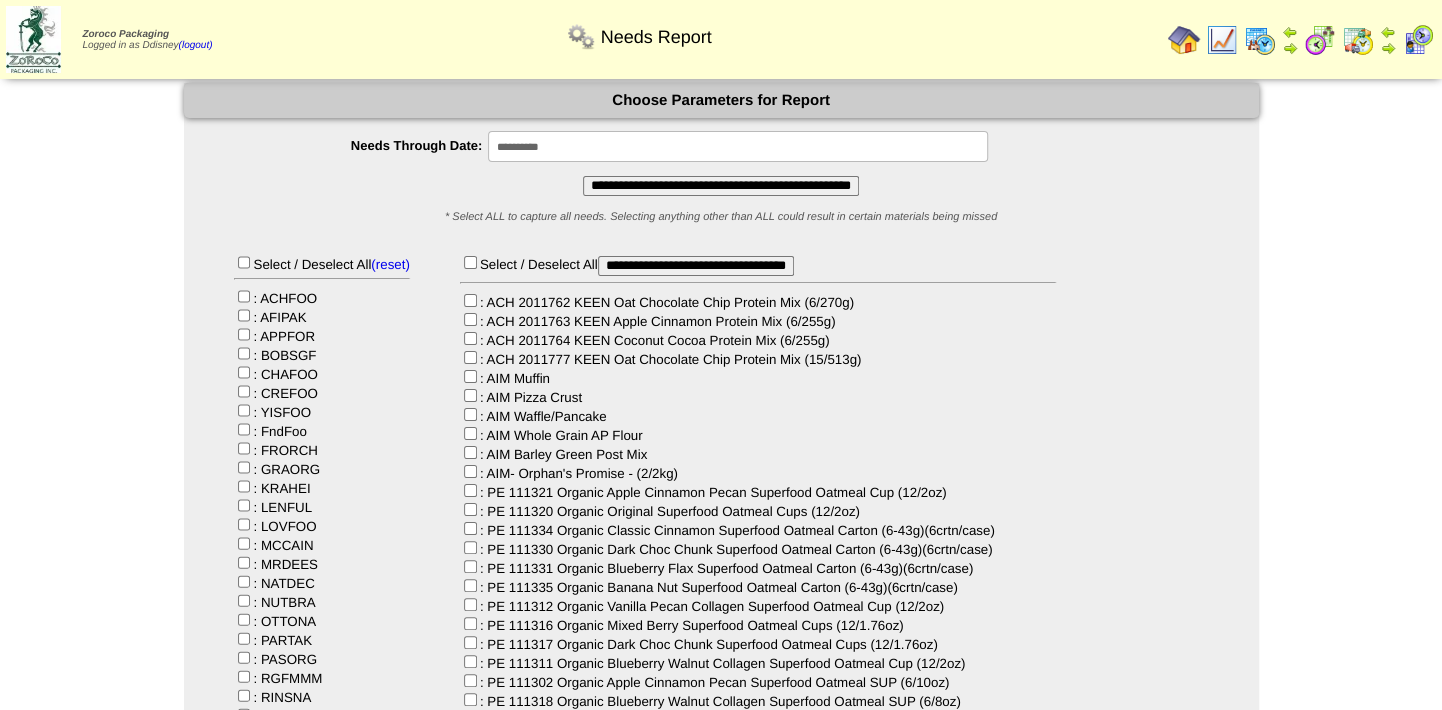 click on "**********" at bounding box center [721, 186] 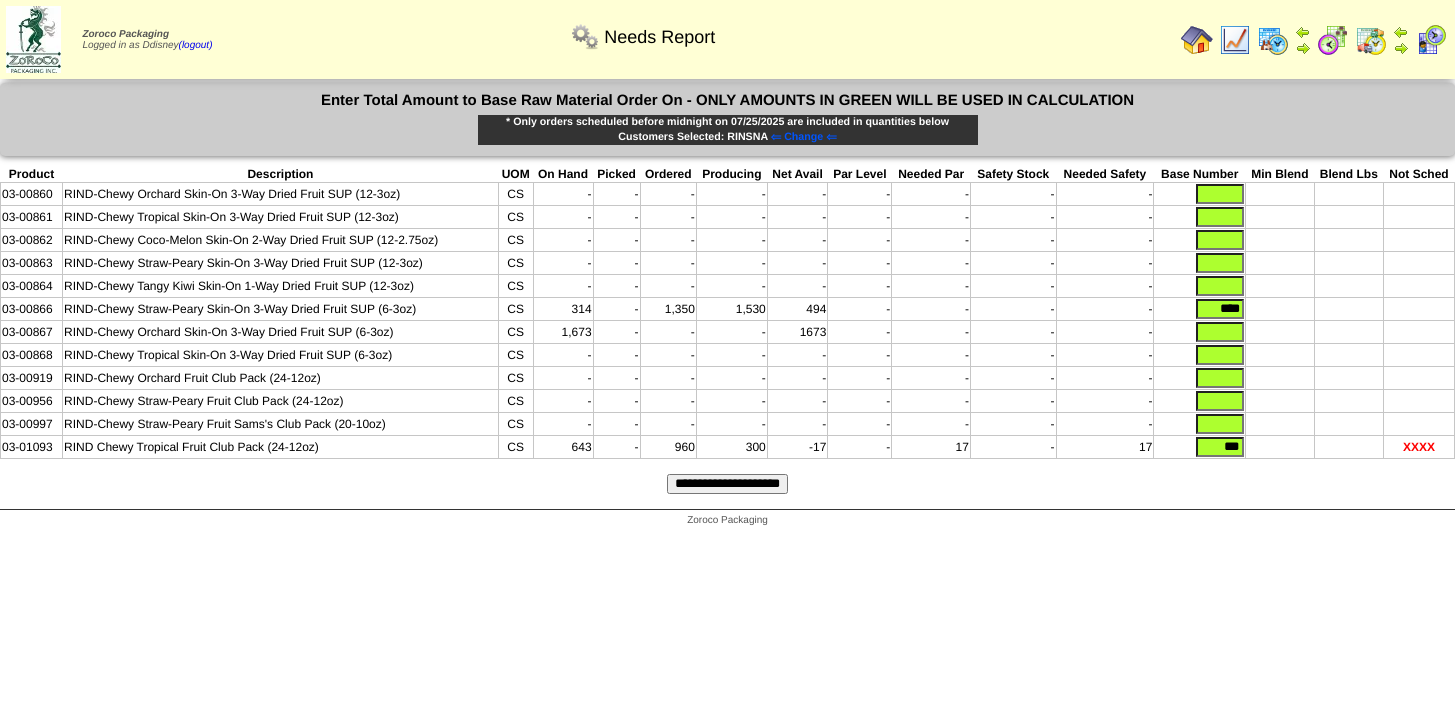 scroll, scrollTop: 0, scrollLeft: 0, axis: both 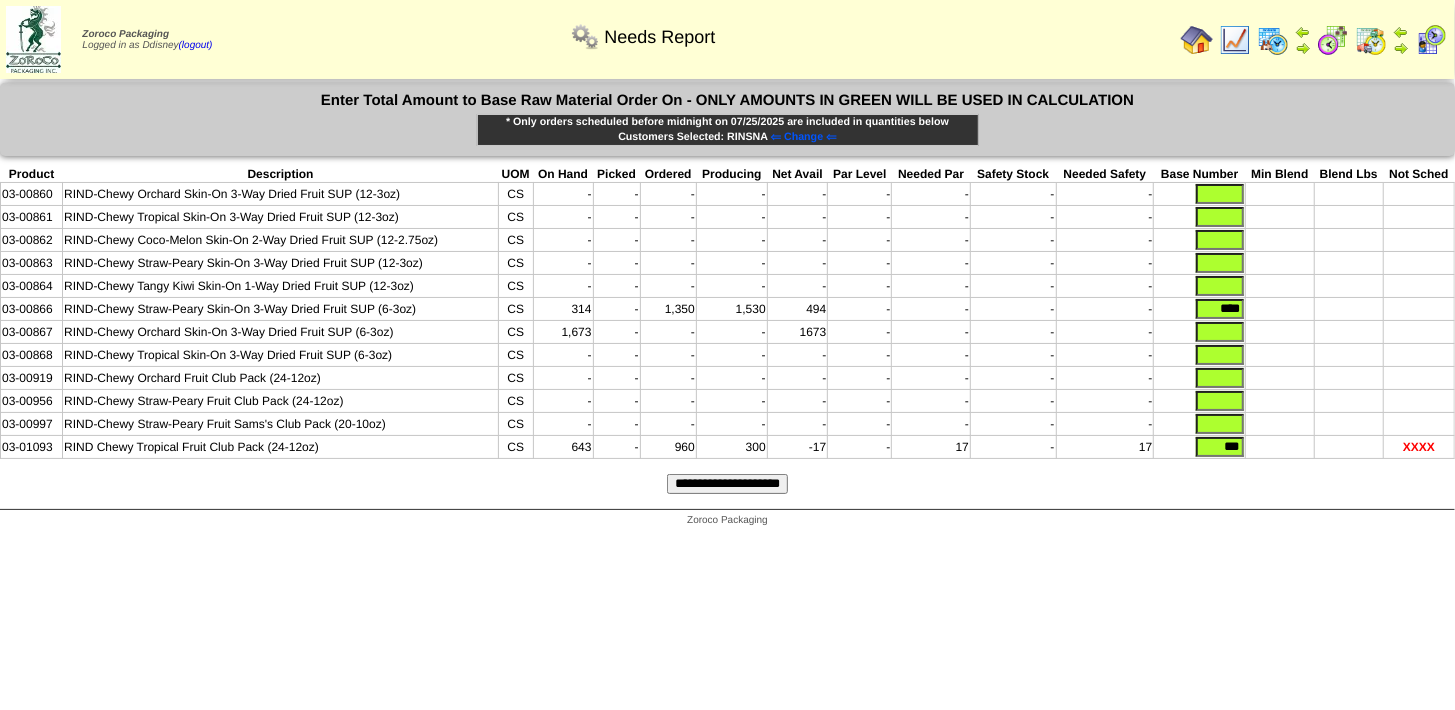 click at bounding box center [1220, 332] 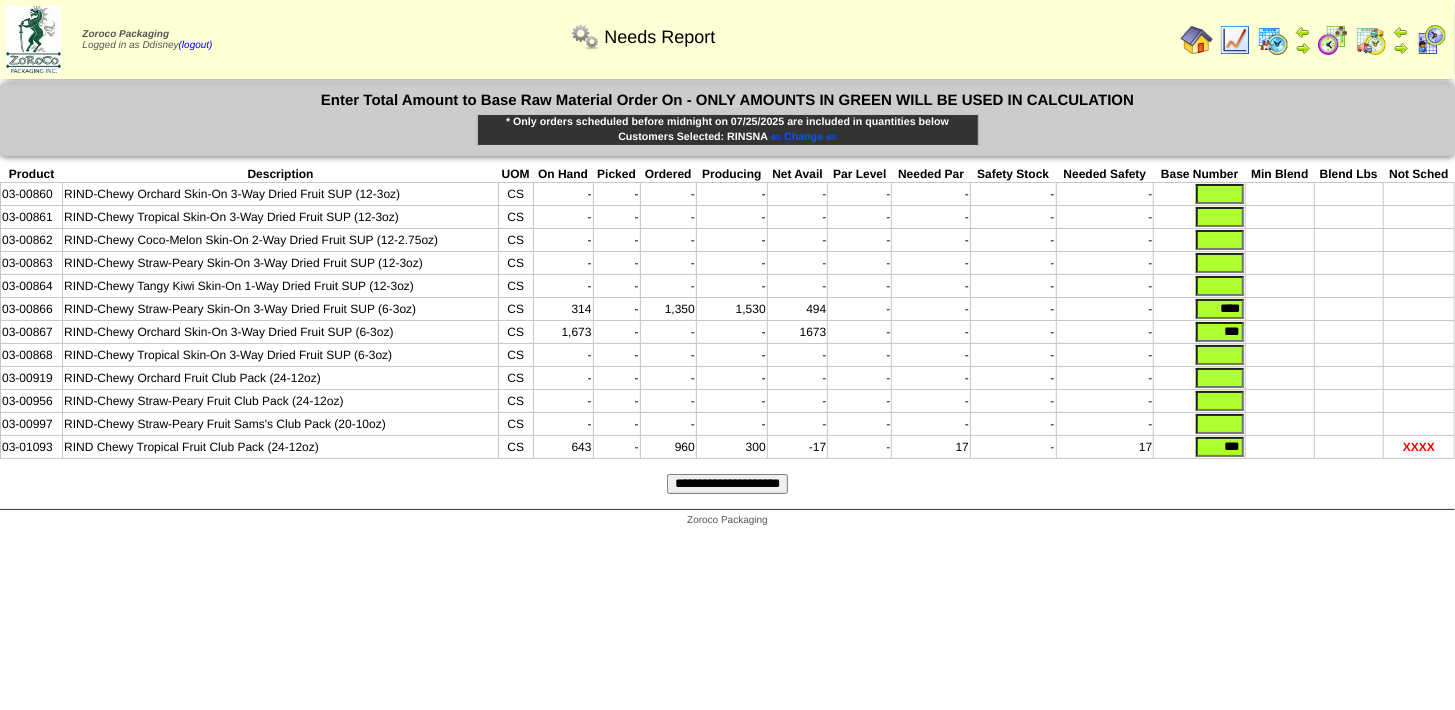 type on "***" 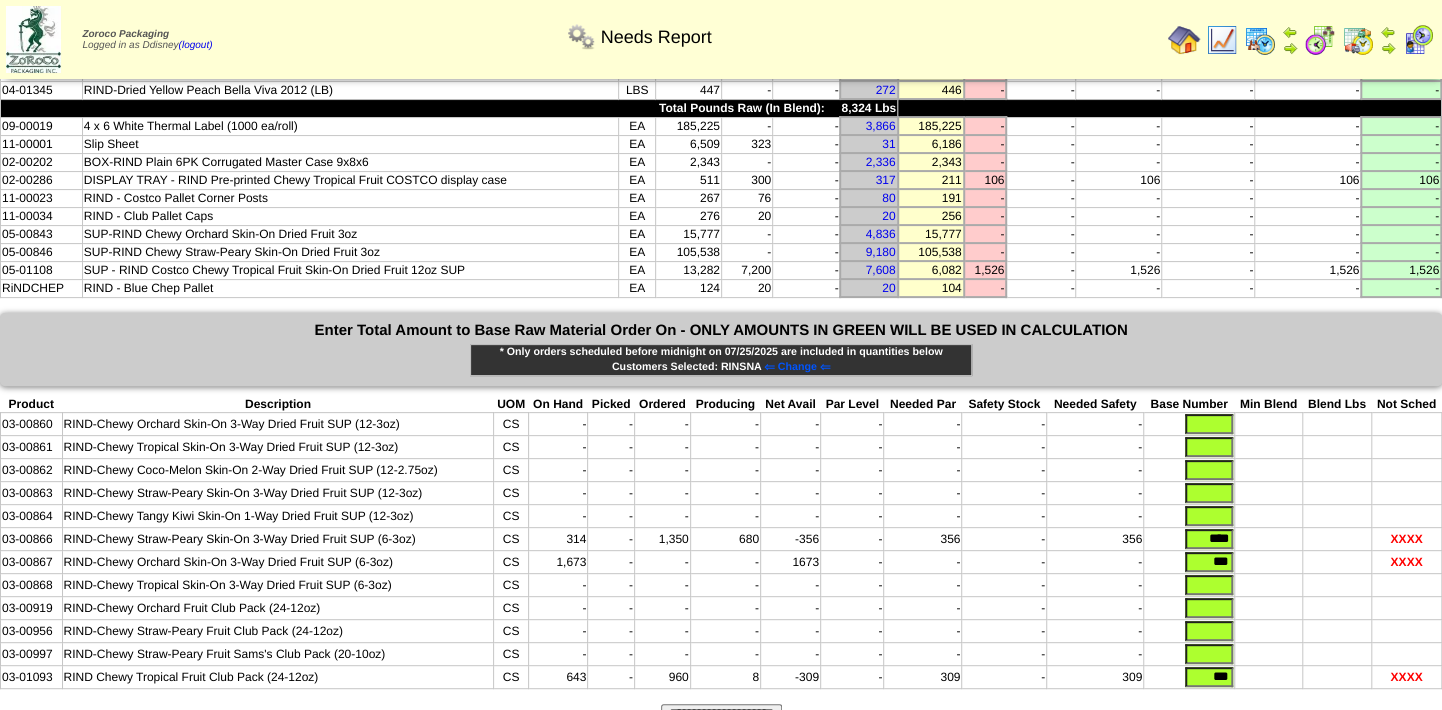 scroll, scrollTop: 150, scrollLeft: 0, axis: vertical 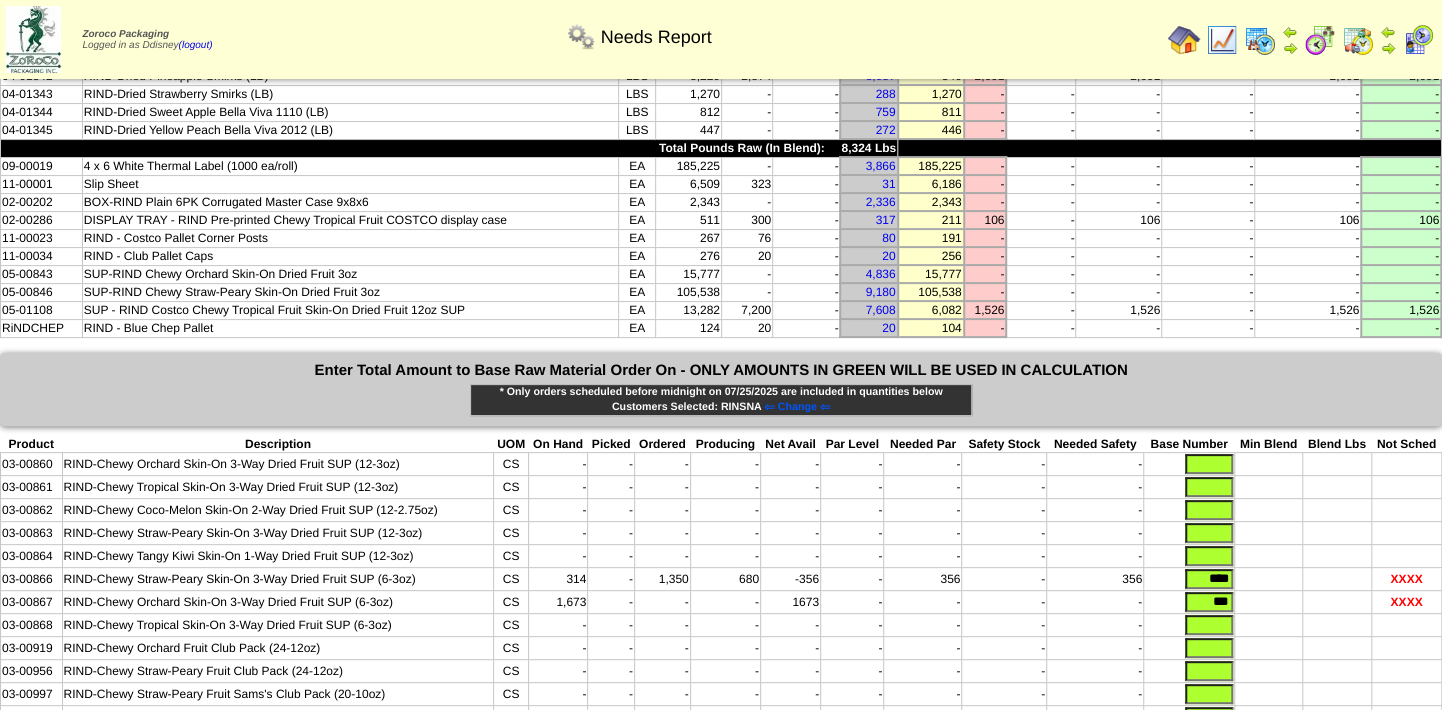 drag, startPoint x: 1195, startPoint y: 566, endPoint x: 1293, endPoint y: 566, distance: 98 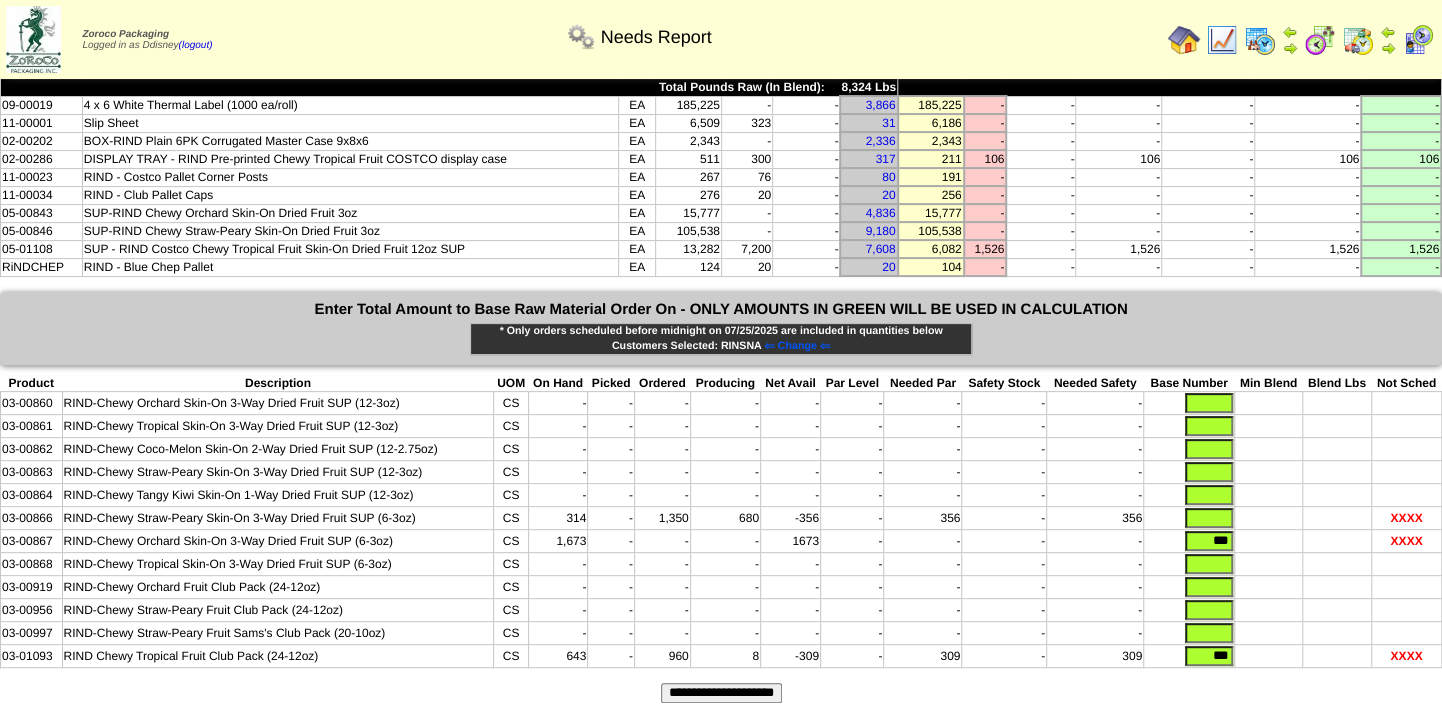 scroll, scrollTop: 240, scrollLeft: 0, axis: vertical 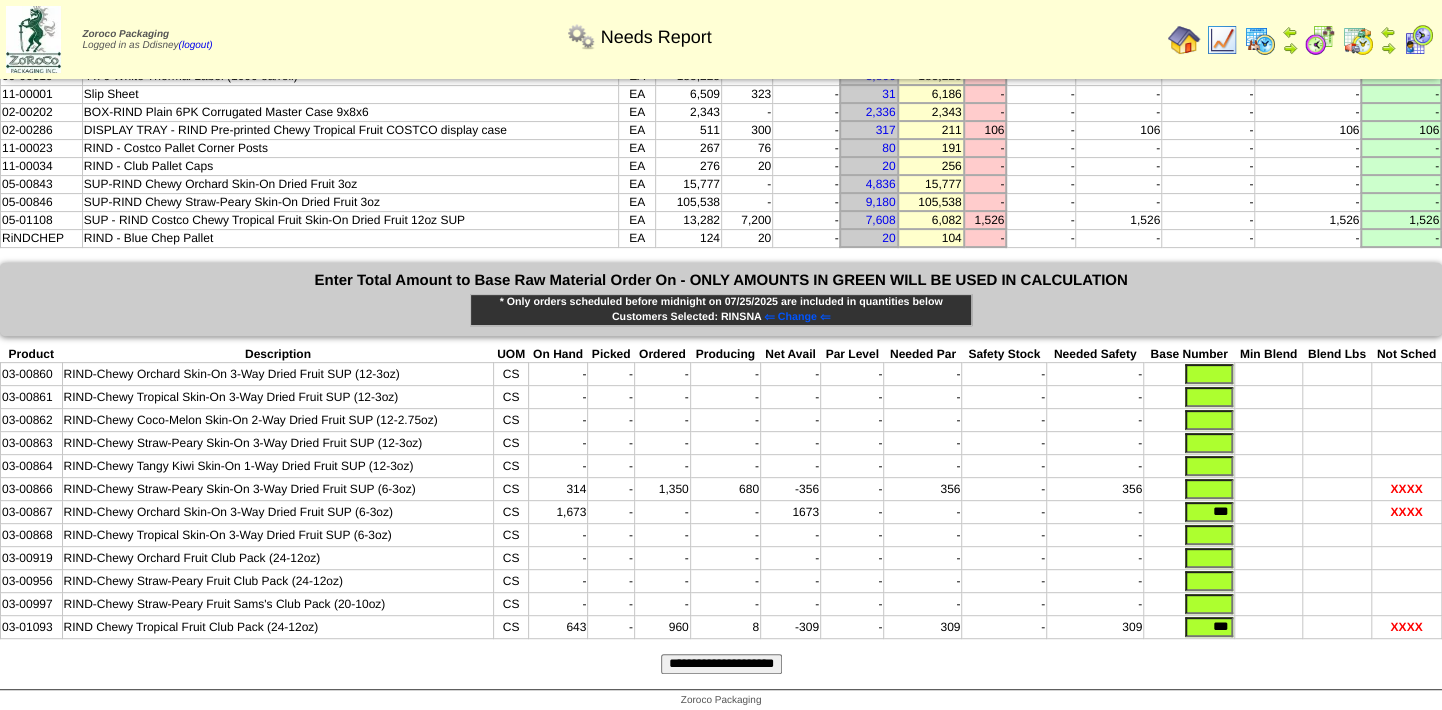 type 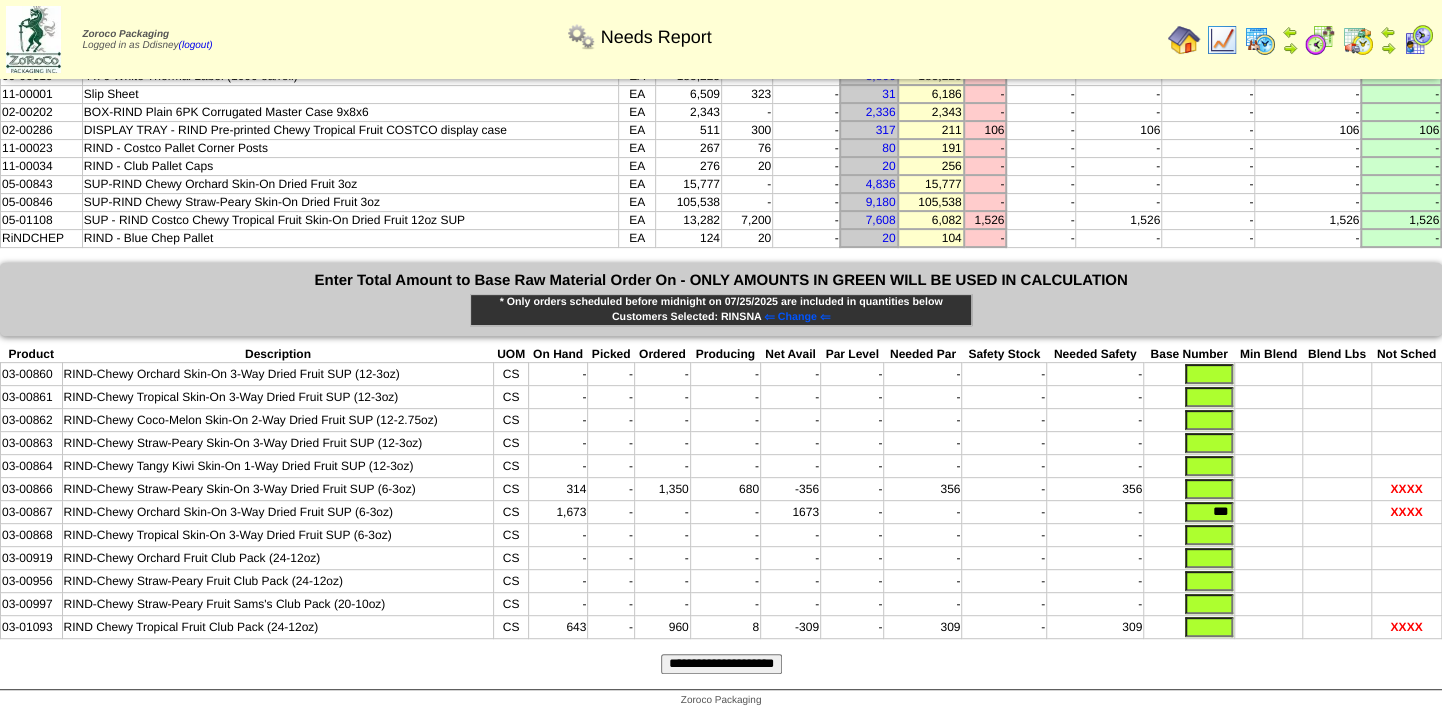 type 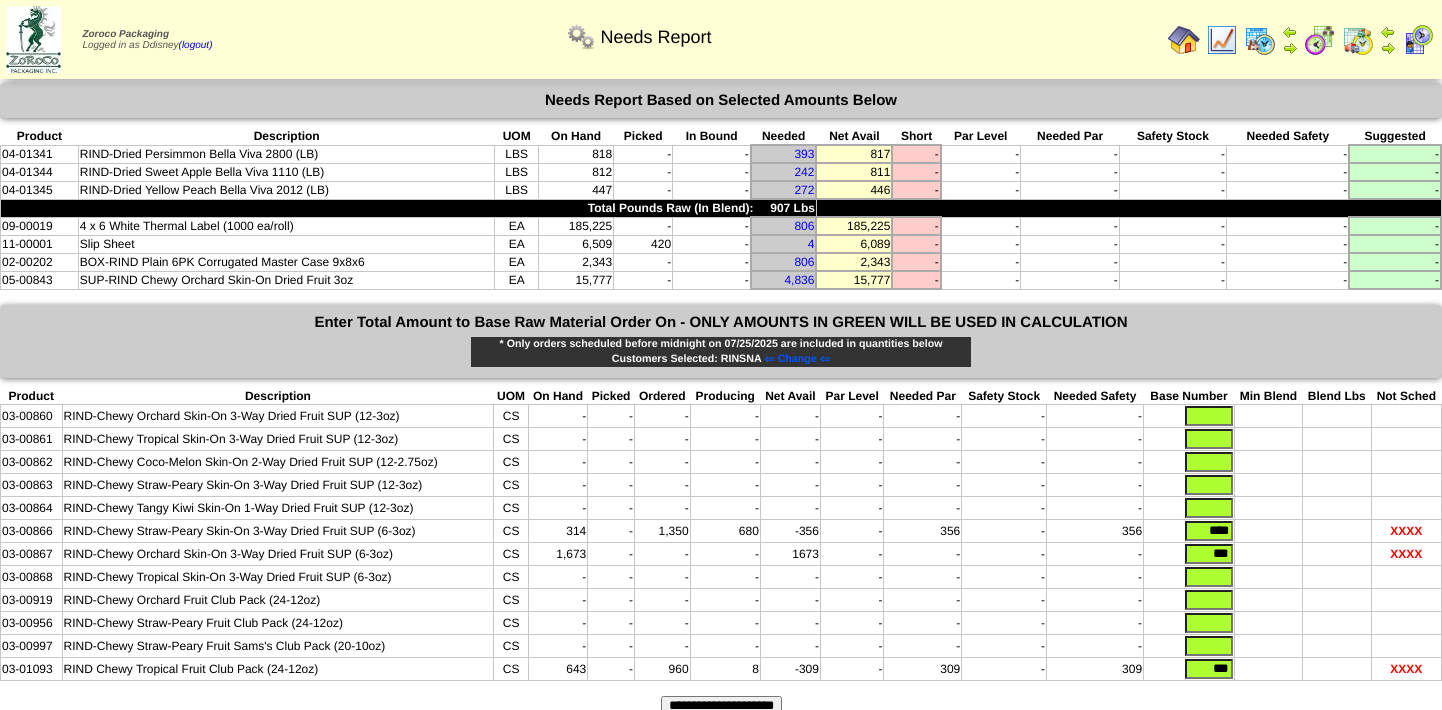scroll, scrollTop: 0, scrollLeft: 0, axis: both 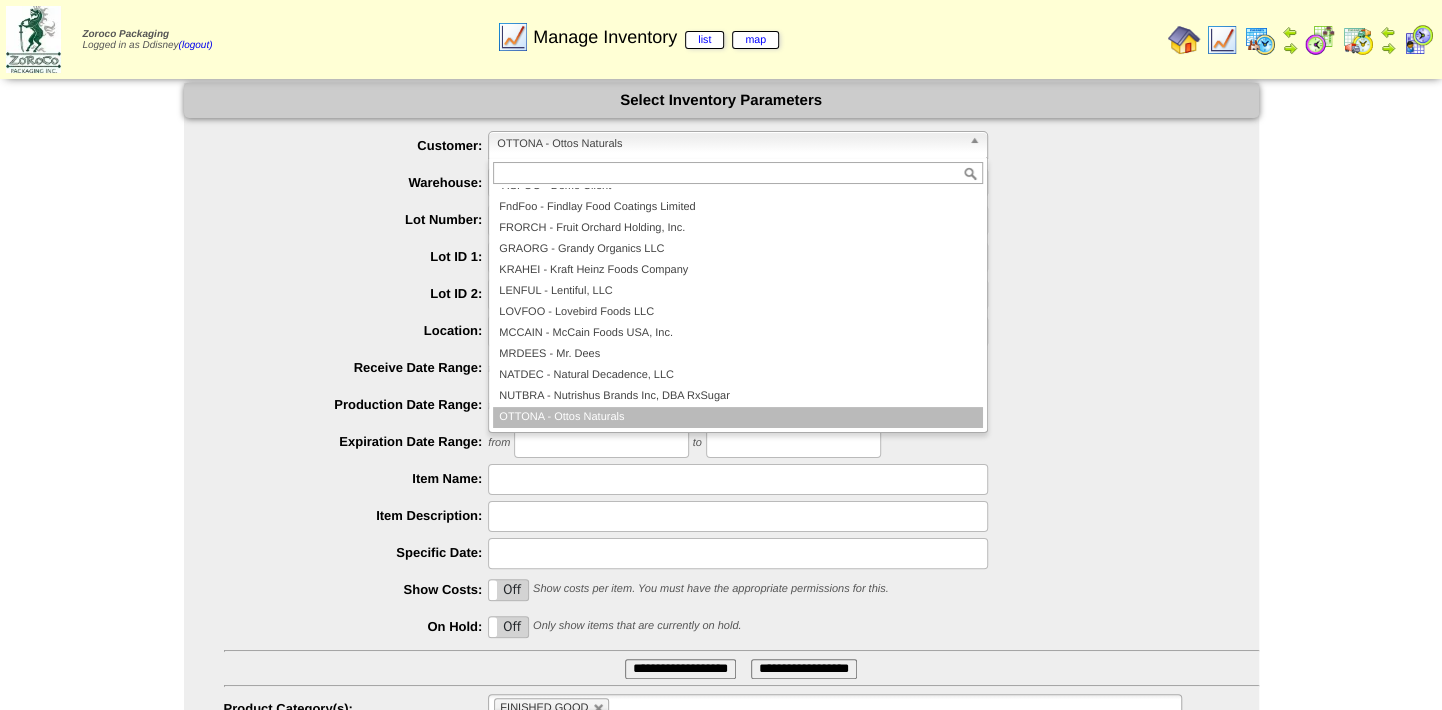 click on "OTTONA - Ottos Naturals" at bounding box center [729, 144] 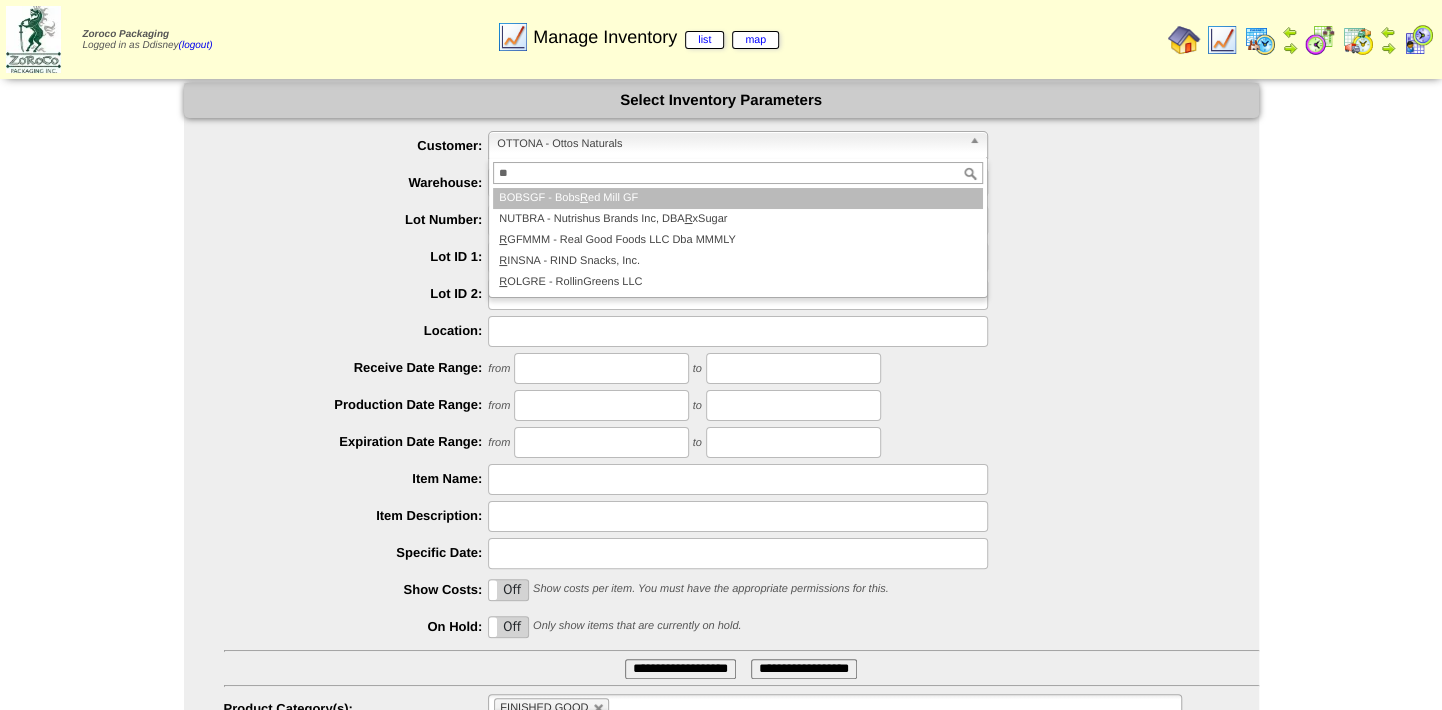 scroll, scrollTop: 0, scrollLeft: 0, axis: both 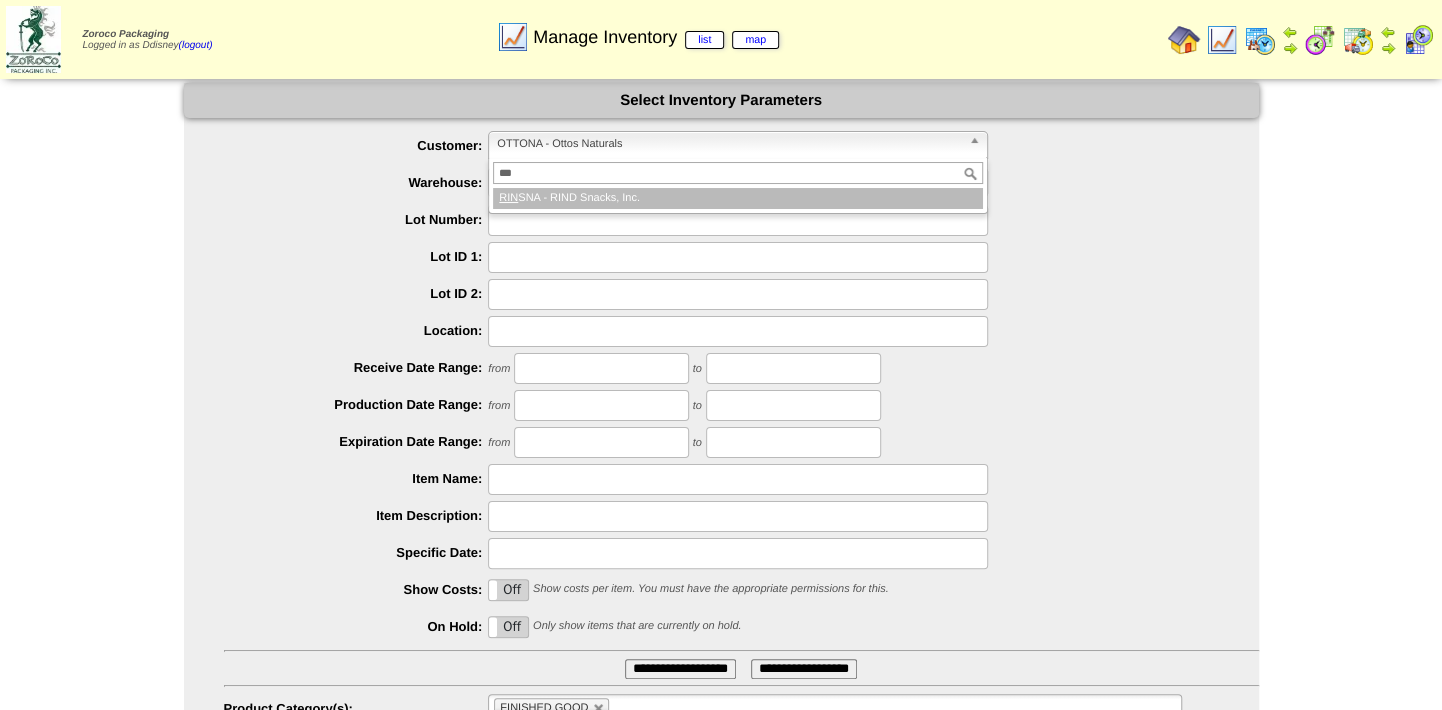 type on "****" 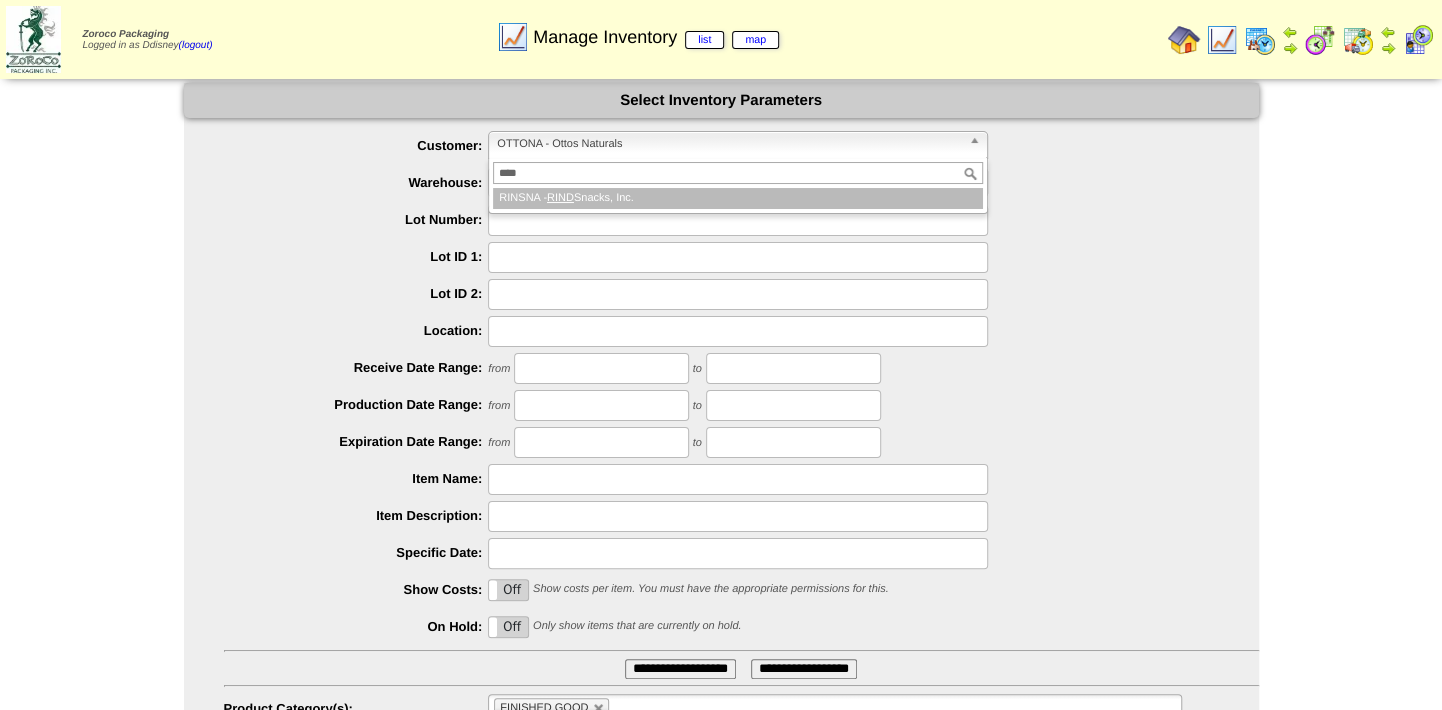 type 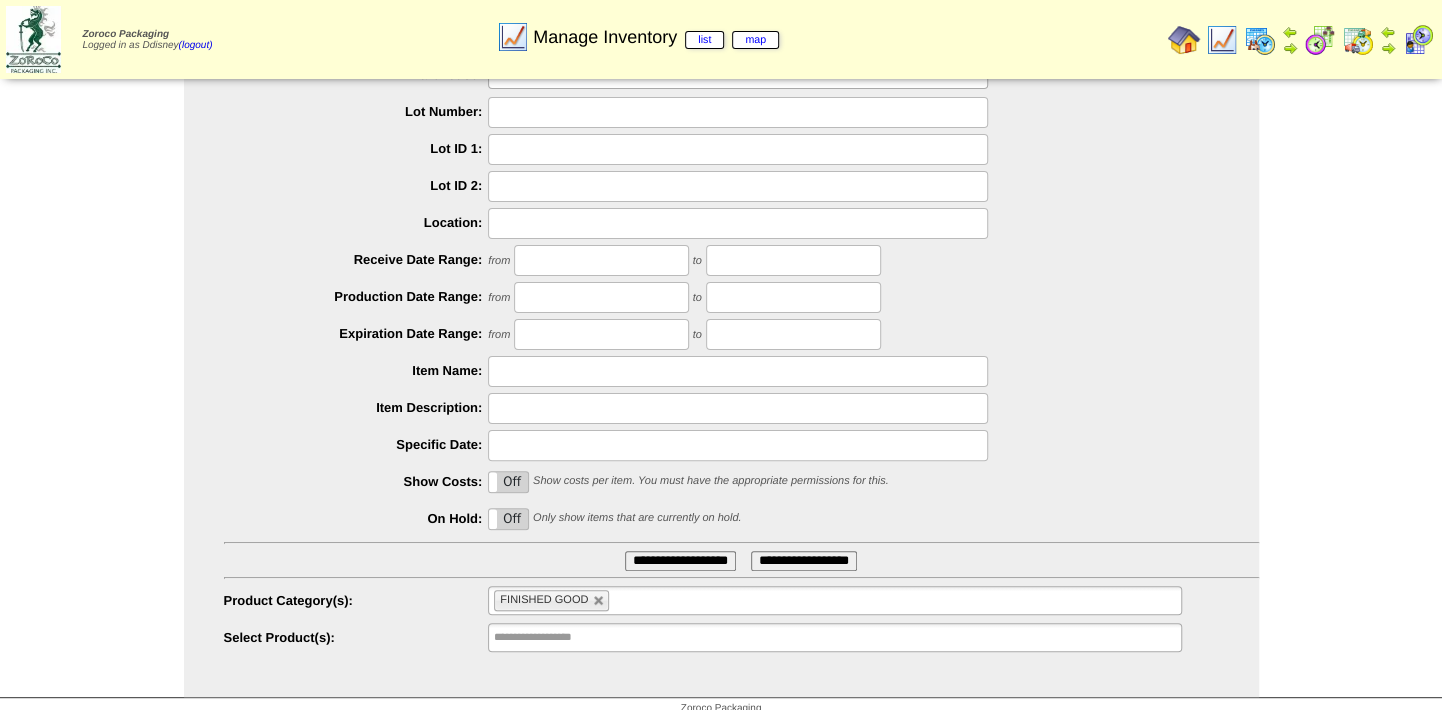 scroll, scrollTop: 123, scrollLeft: 0, axis: vertical 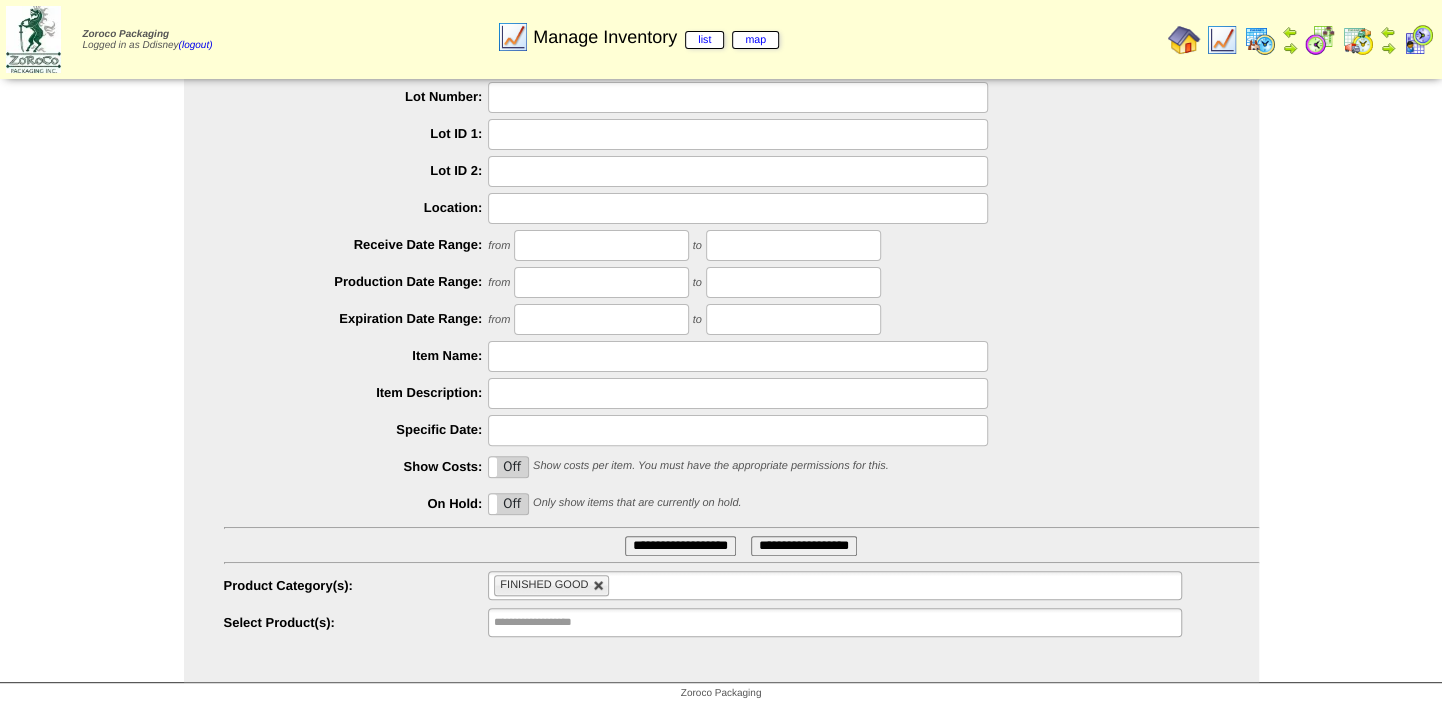 click at bounding box center (599, 586) 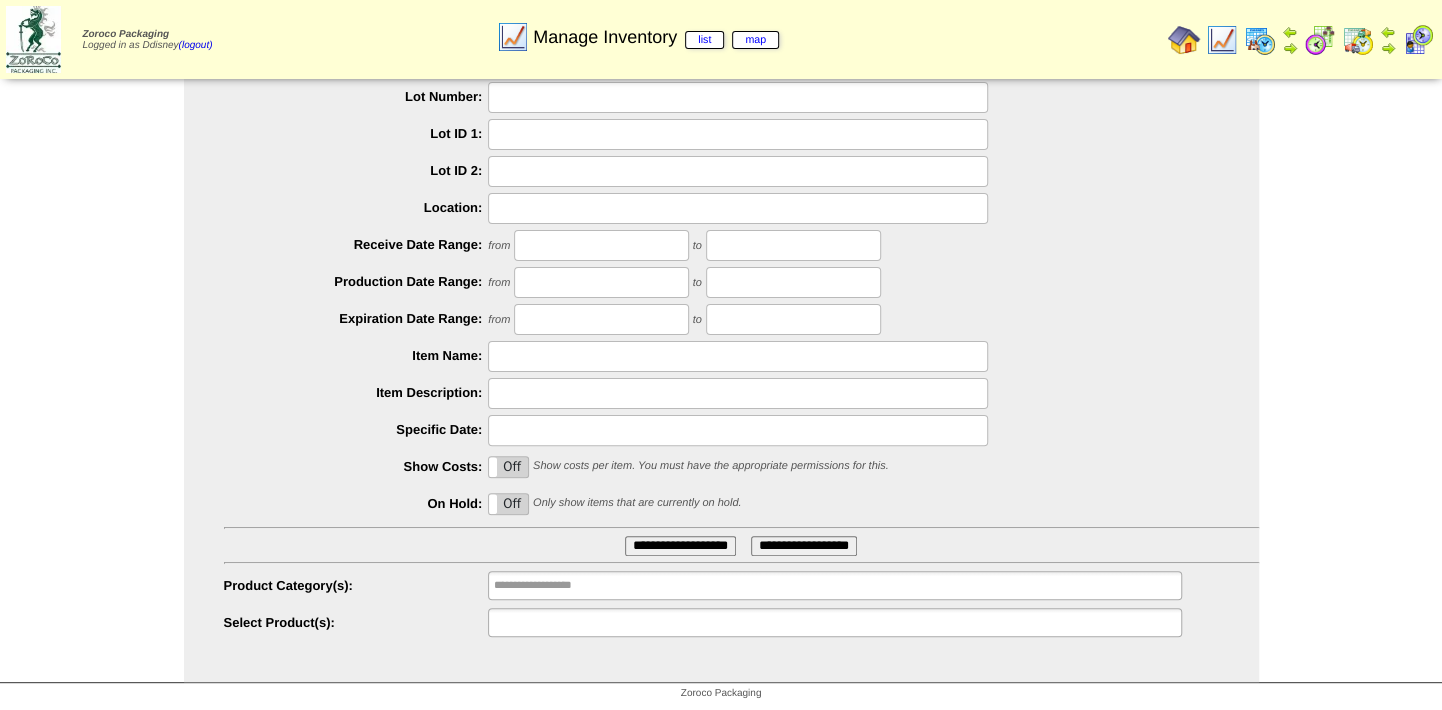 click at bounding box center (558, 622) 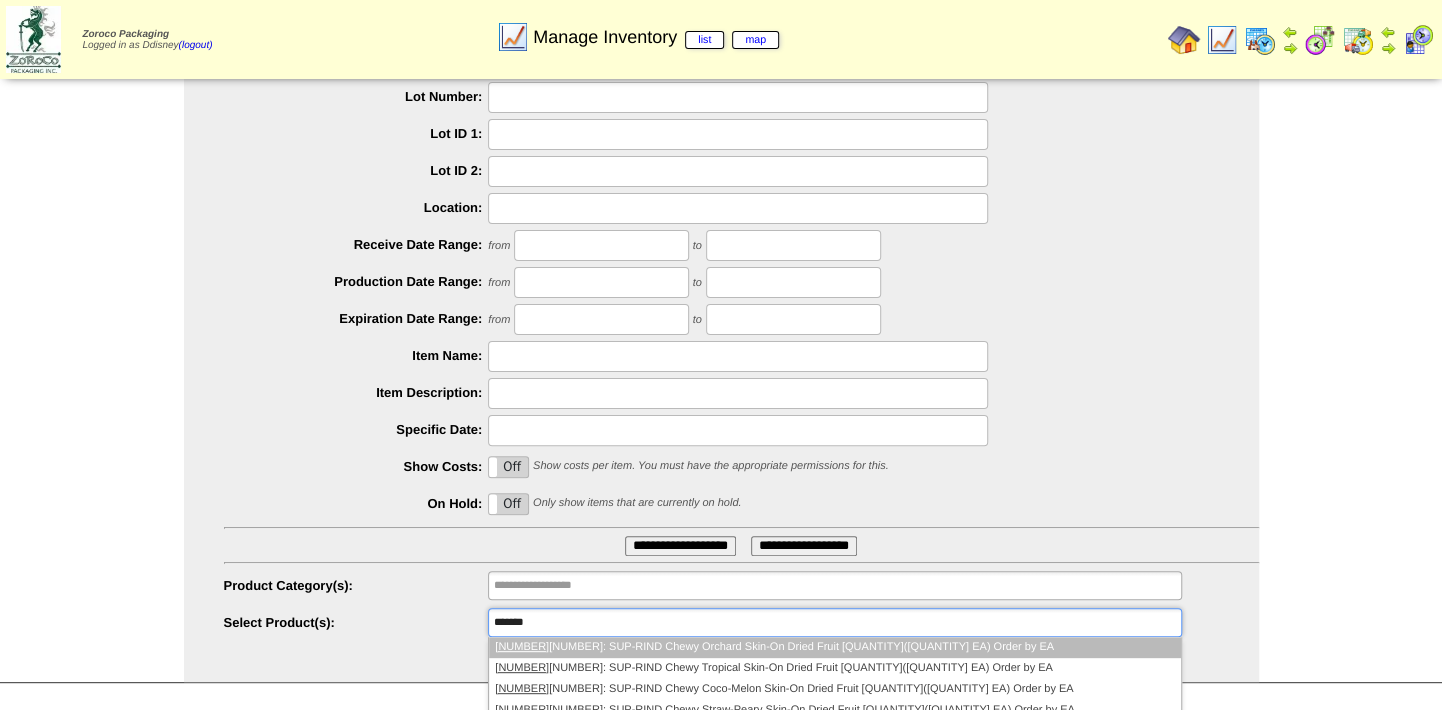 type on "********" 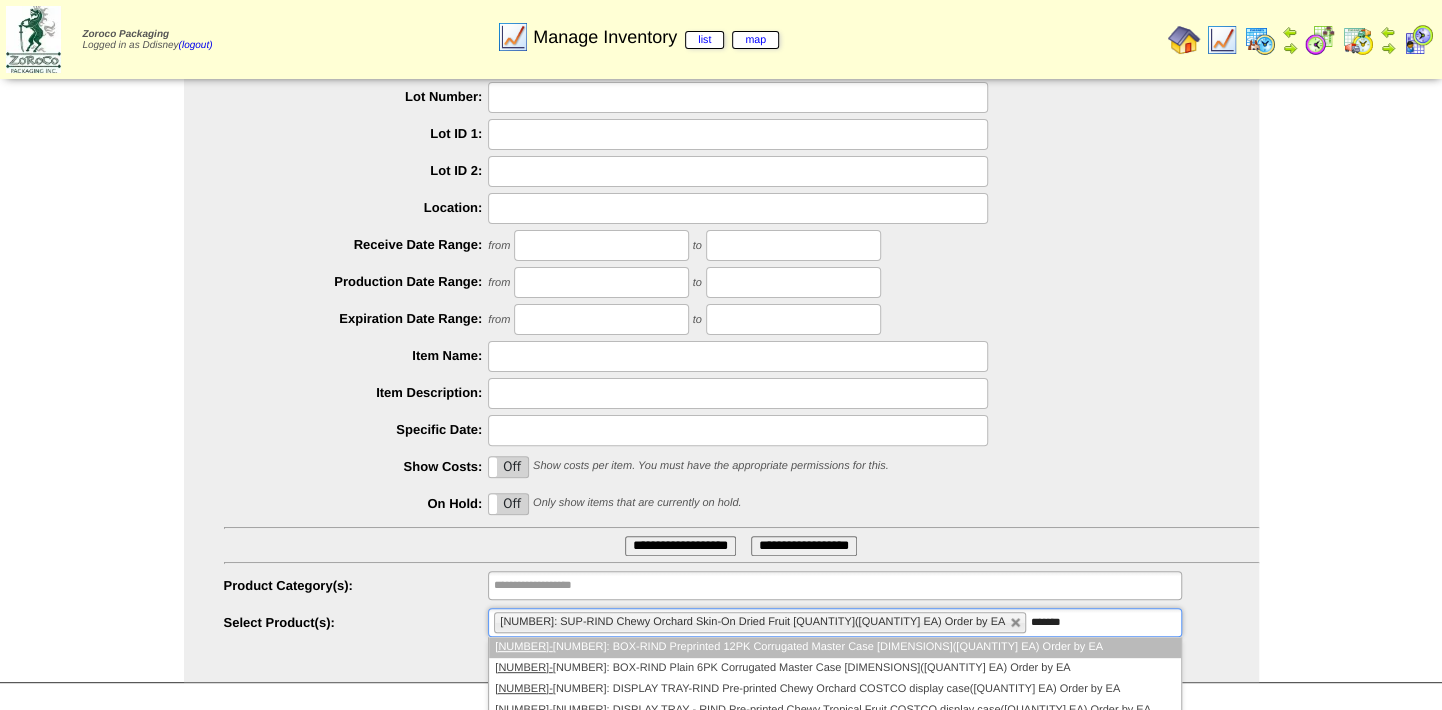 type on "********" 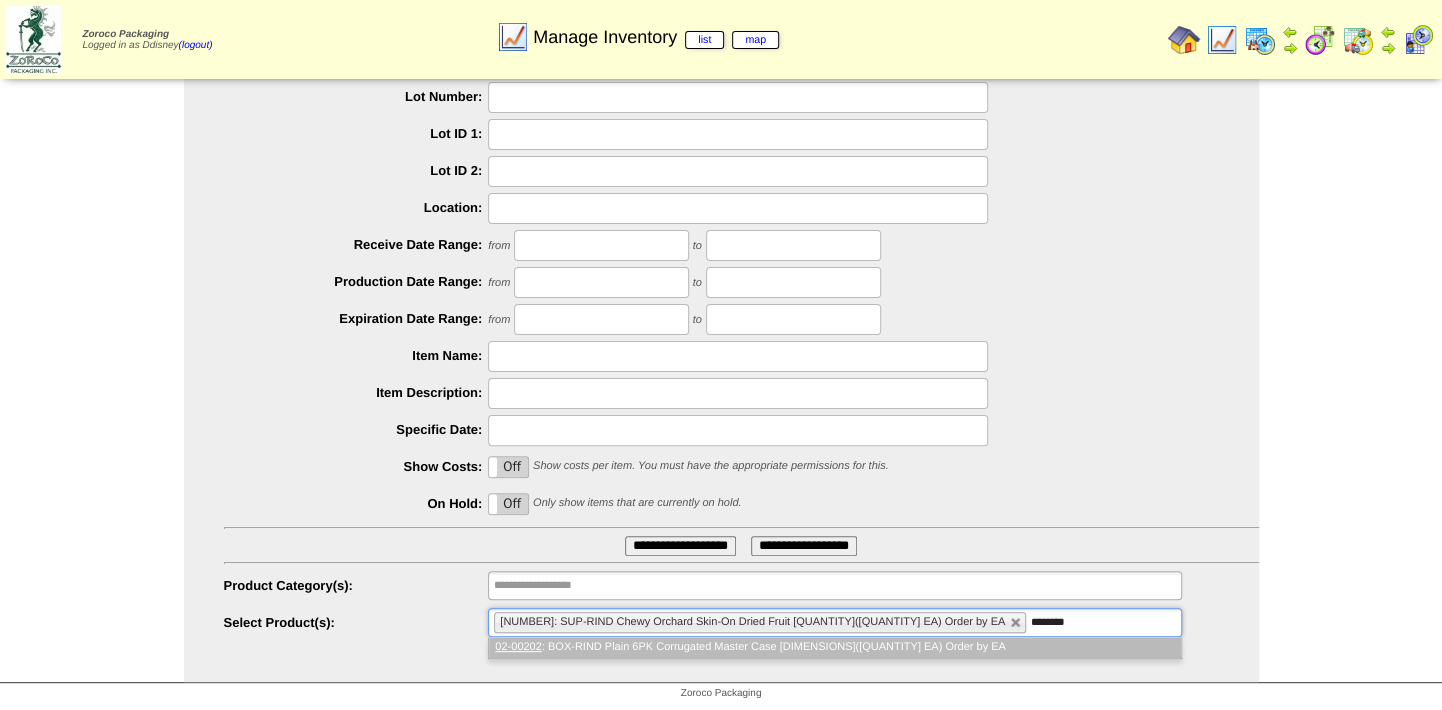 type 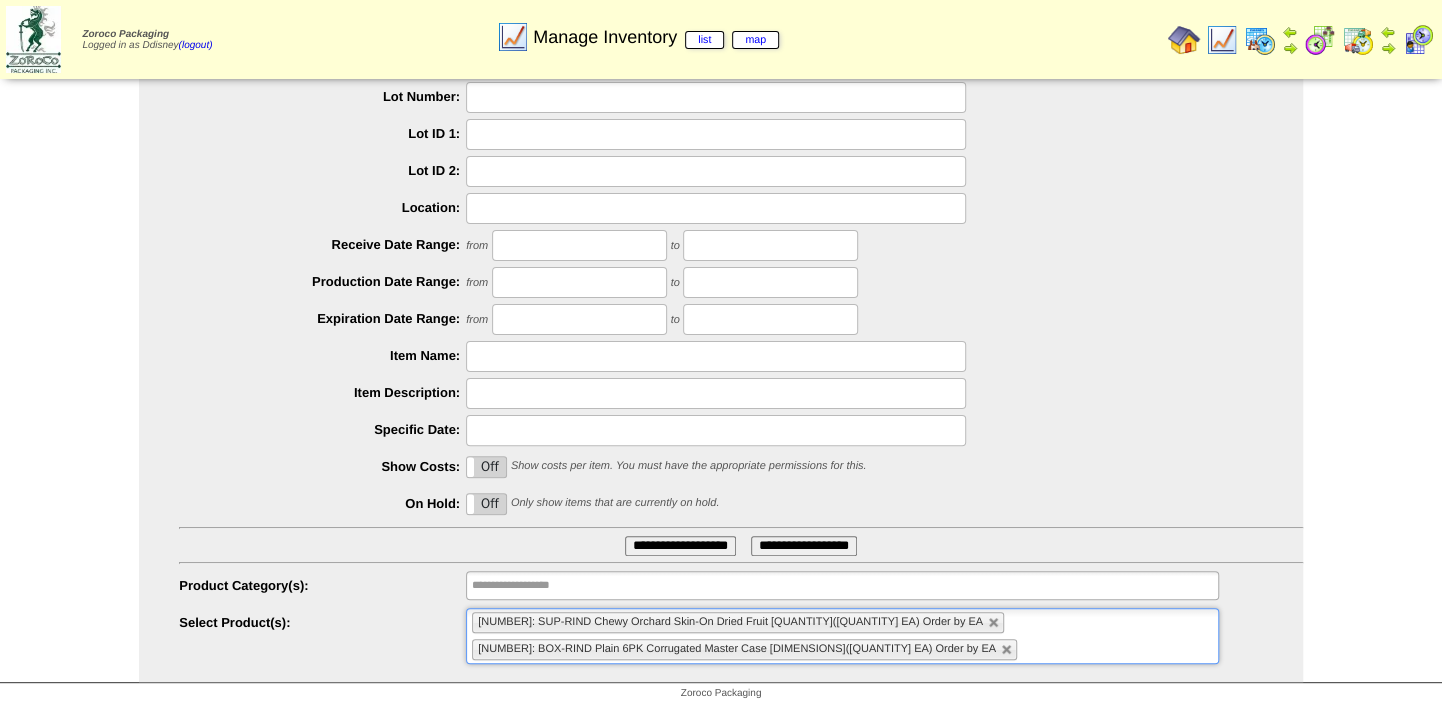 click on "**********" at bounding box center [680, 546] 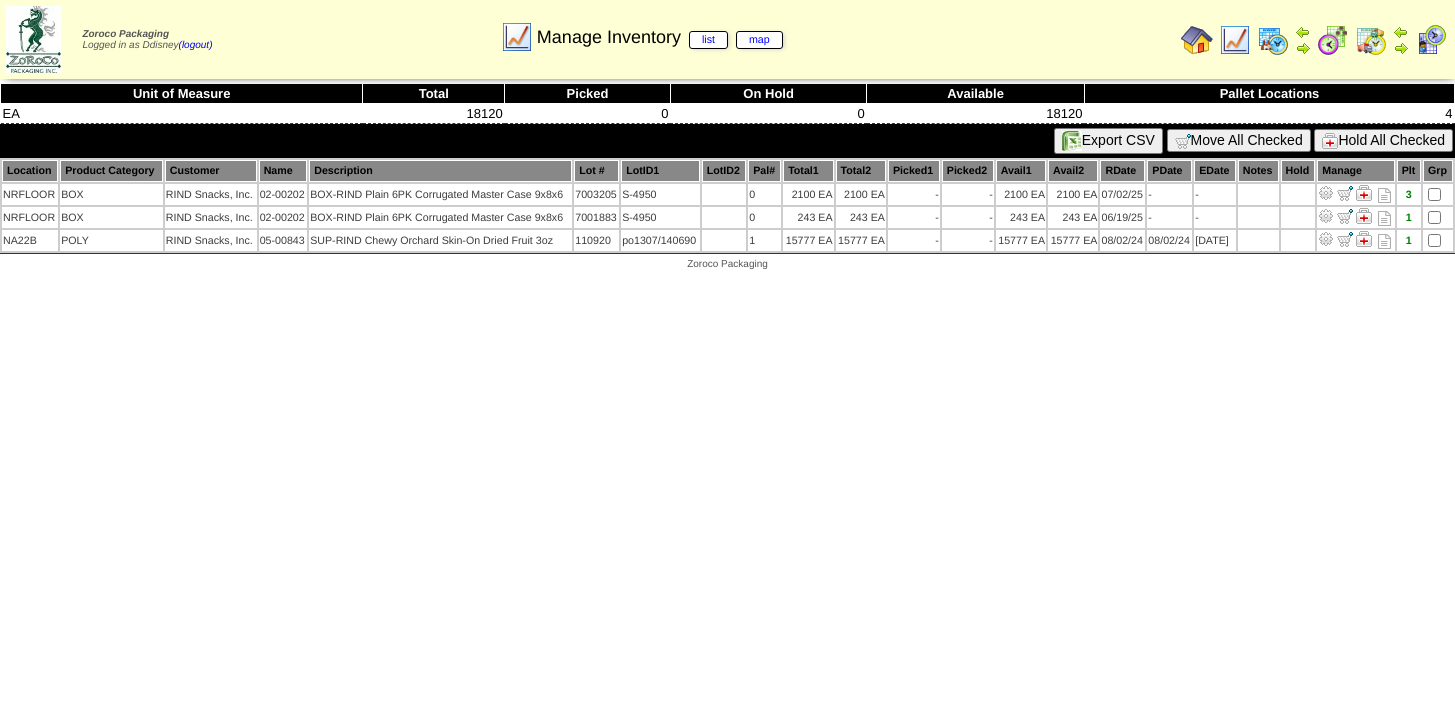scroll, scrollTop: 0, scrollLeft: 0, axis: both 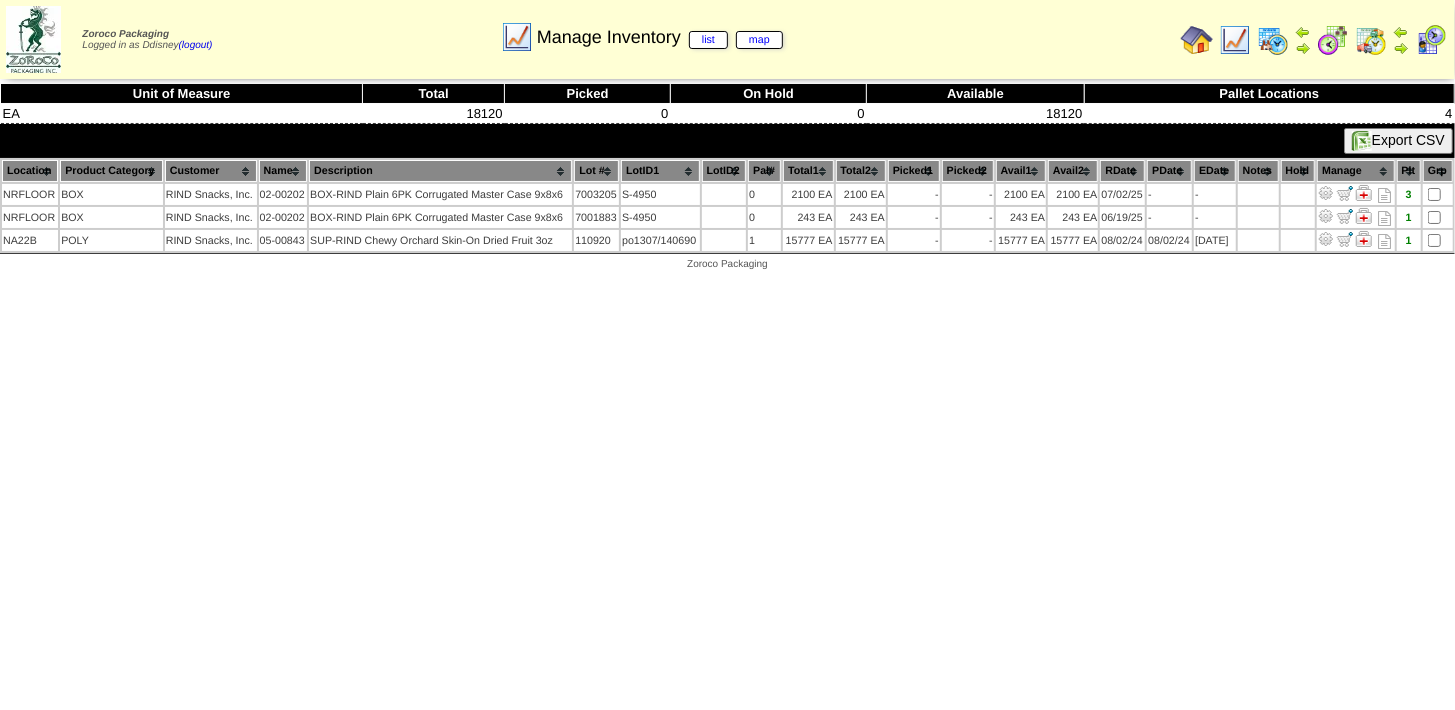 drag, startPoint x: 433, startPoint y: 426, endPoint x: 625, endPoint y: 473, distance: 197.66891 